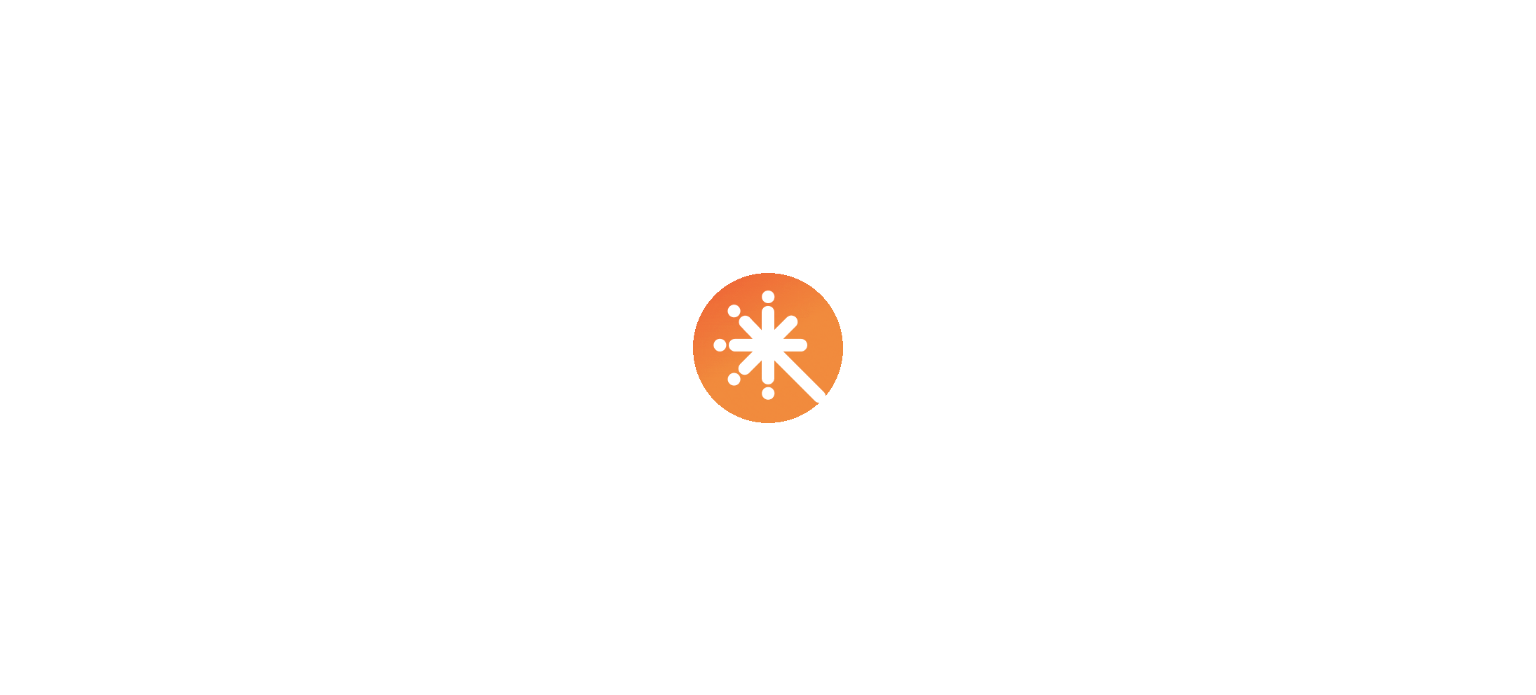 scroll, scrollTop: 0, scrollLeft: 0, axis: both 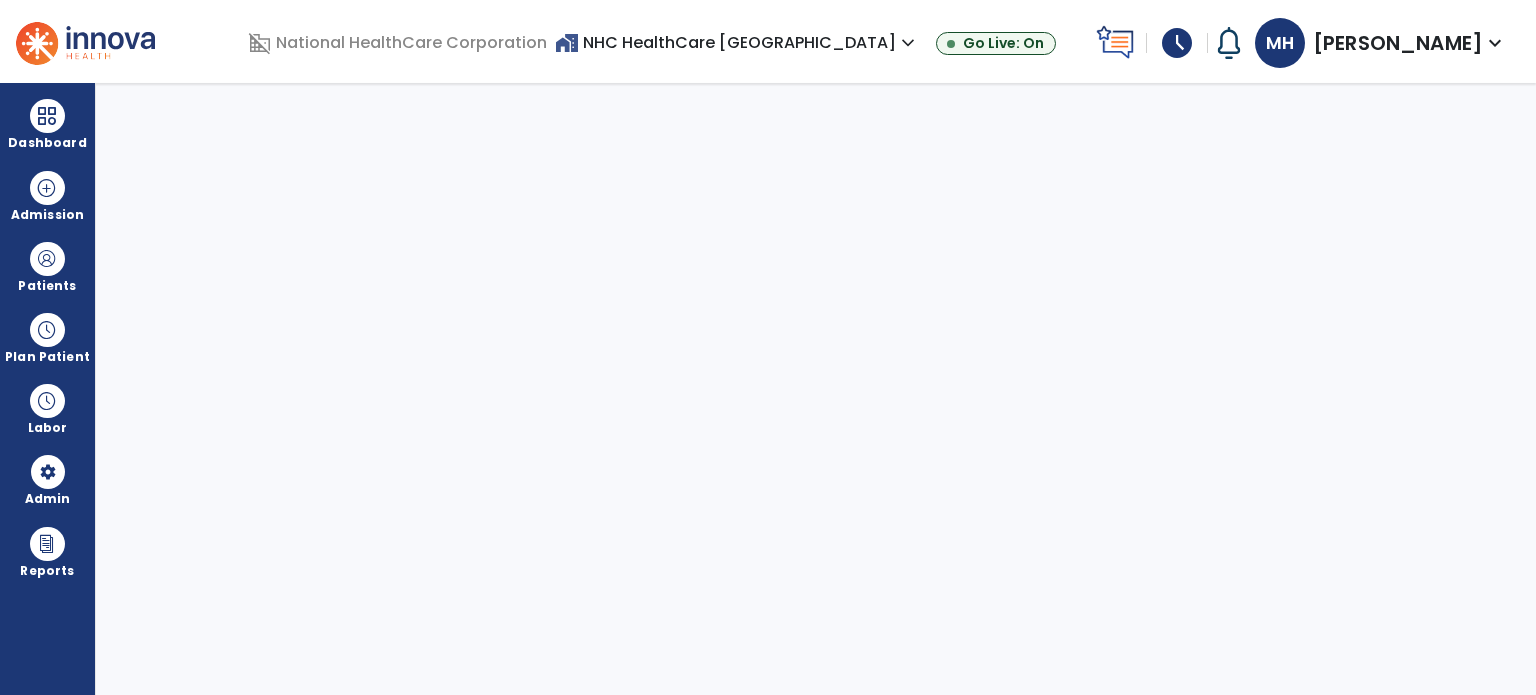 select on "***" 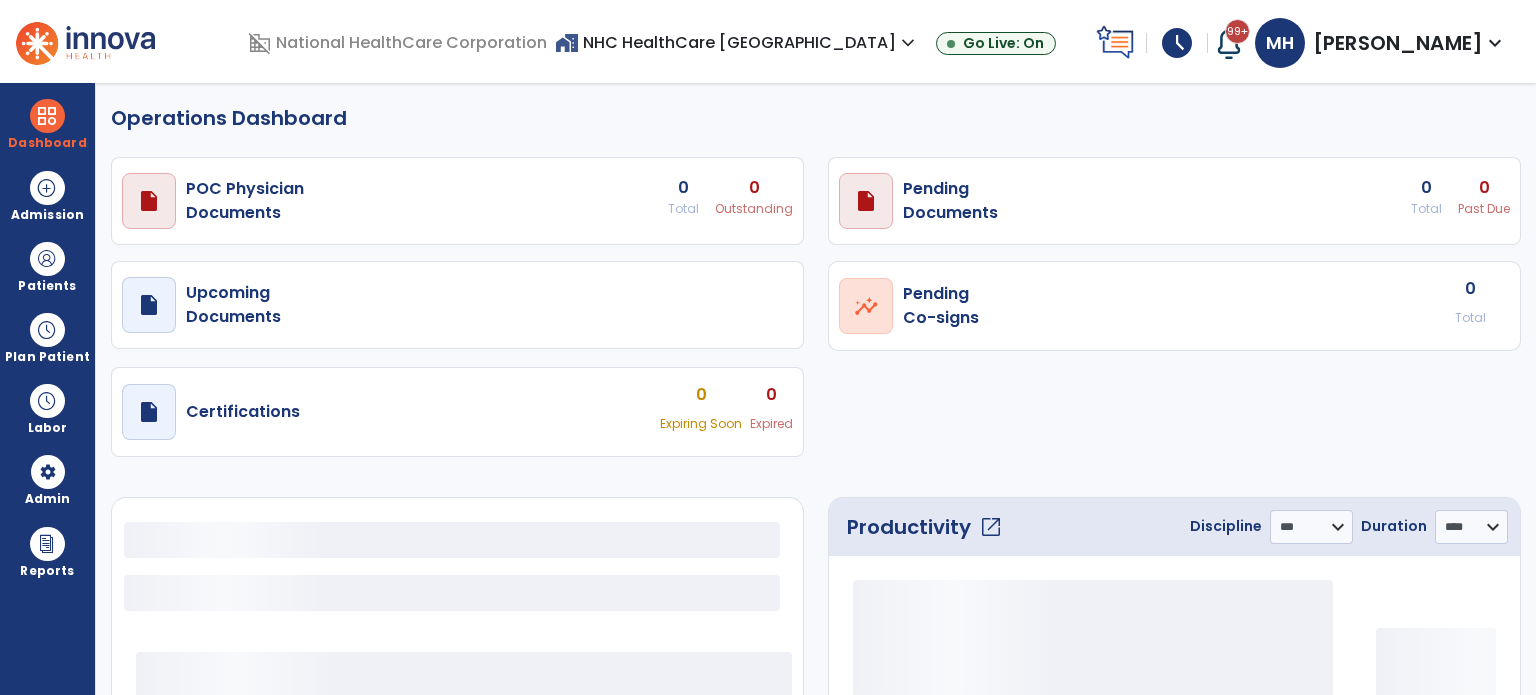 select on "***" 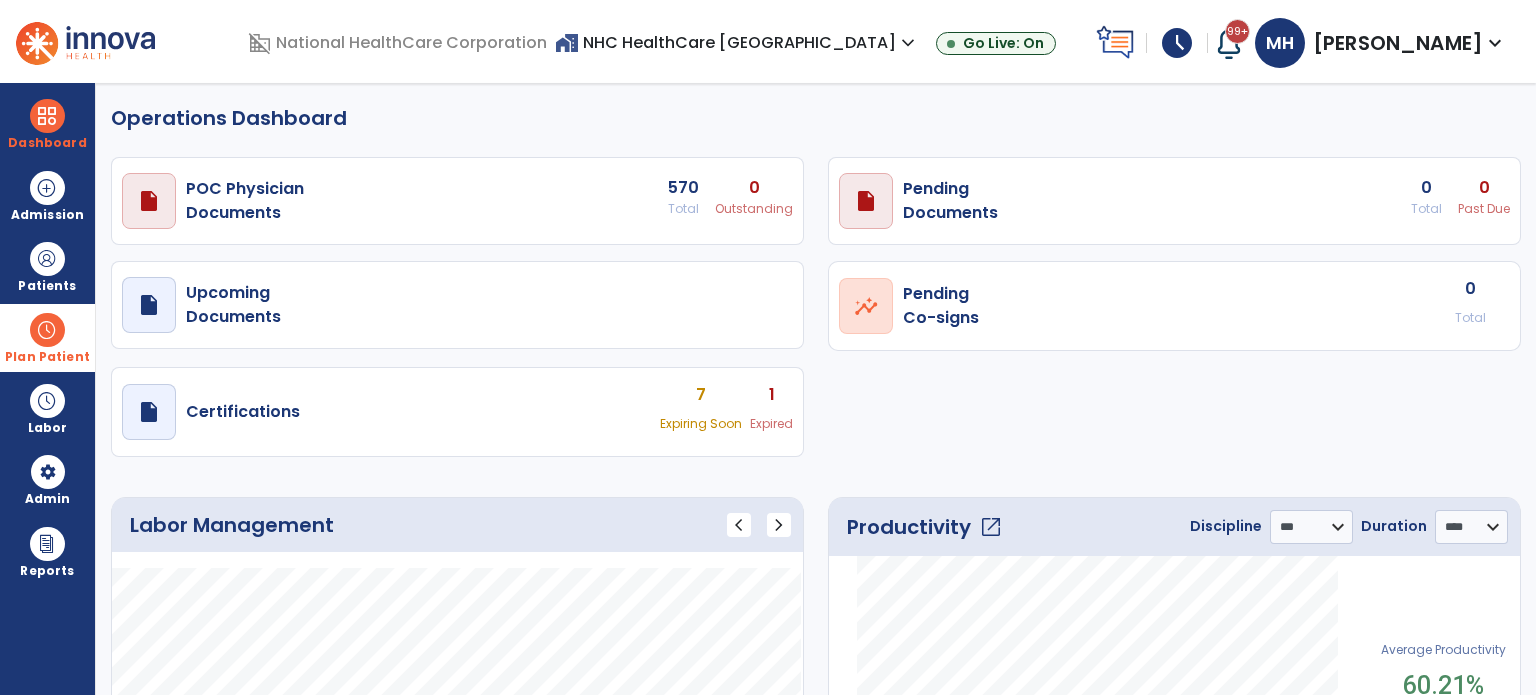 click on "Plan Patient" at bounding box center [47, 286] 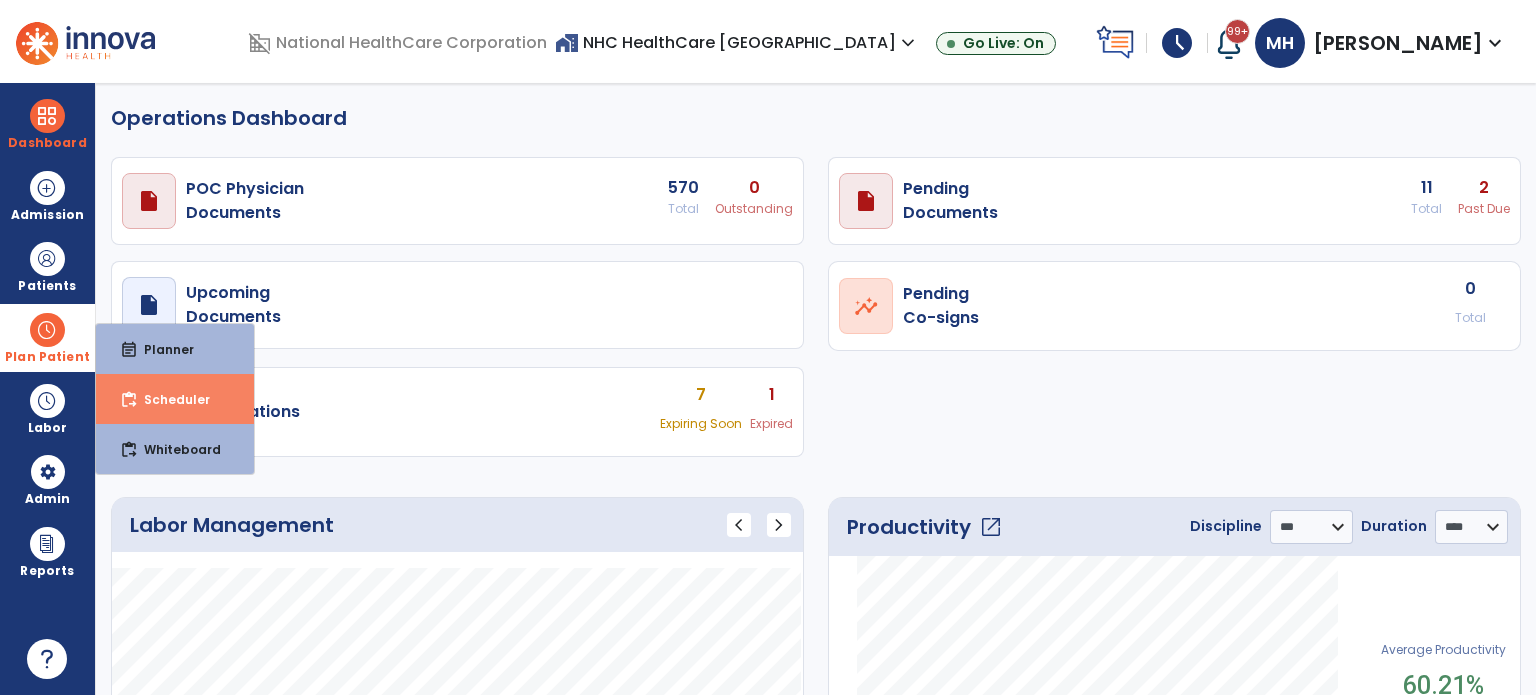 click on "content_paste_go  Scheduler" at bounding box center [175, 399] 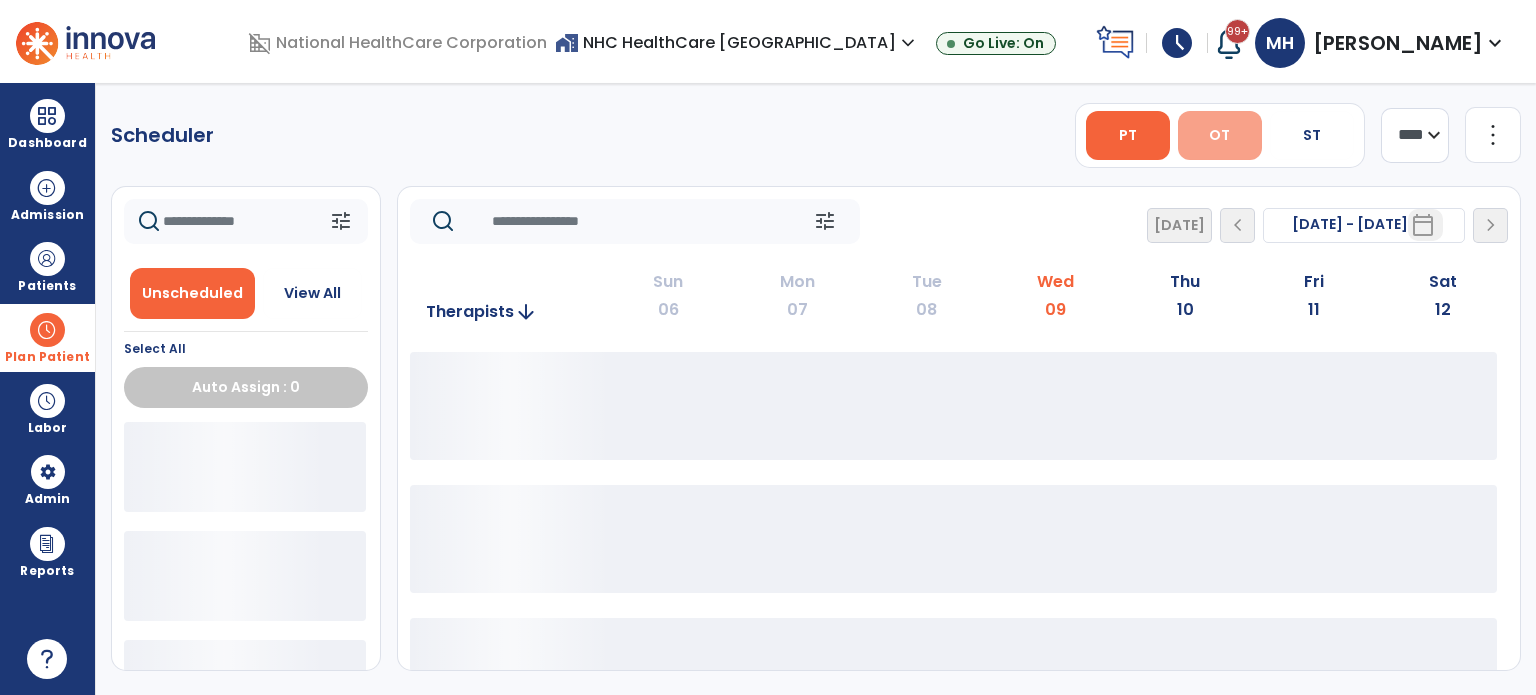 click on "OT" at bounding box center (1220, 135) 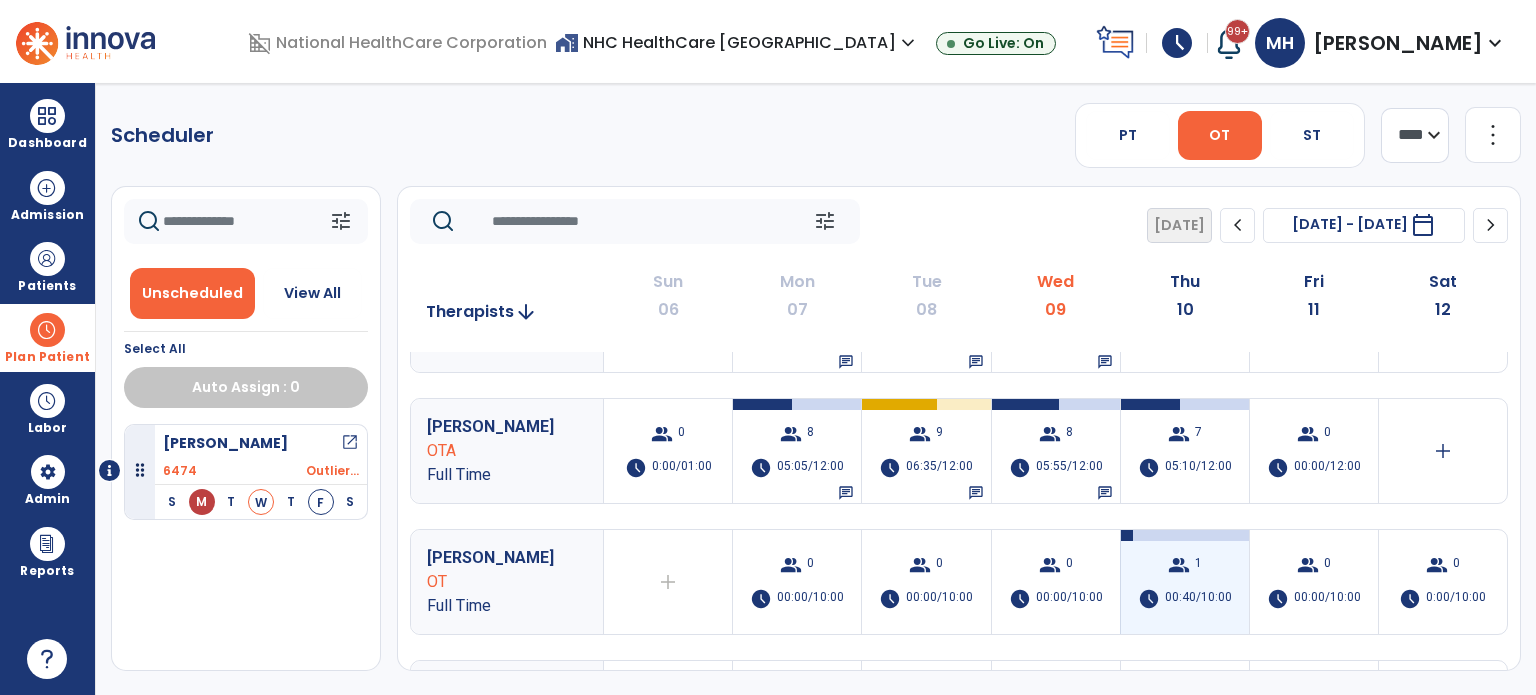 scroll, scrollTop: 216, scrollLeft: 0, axis: vertical 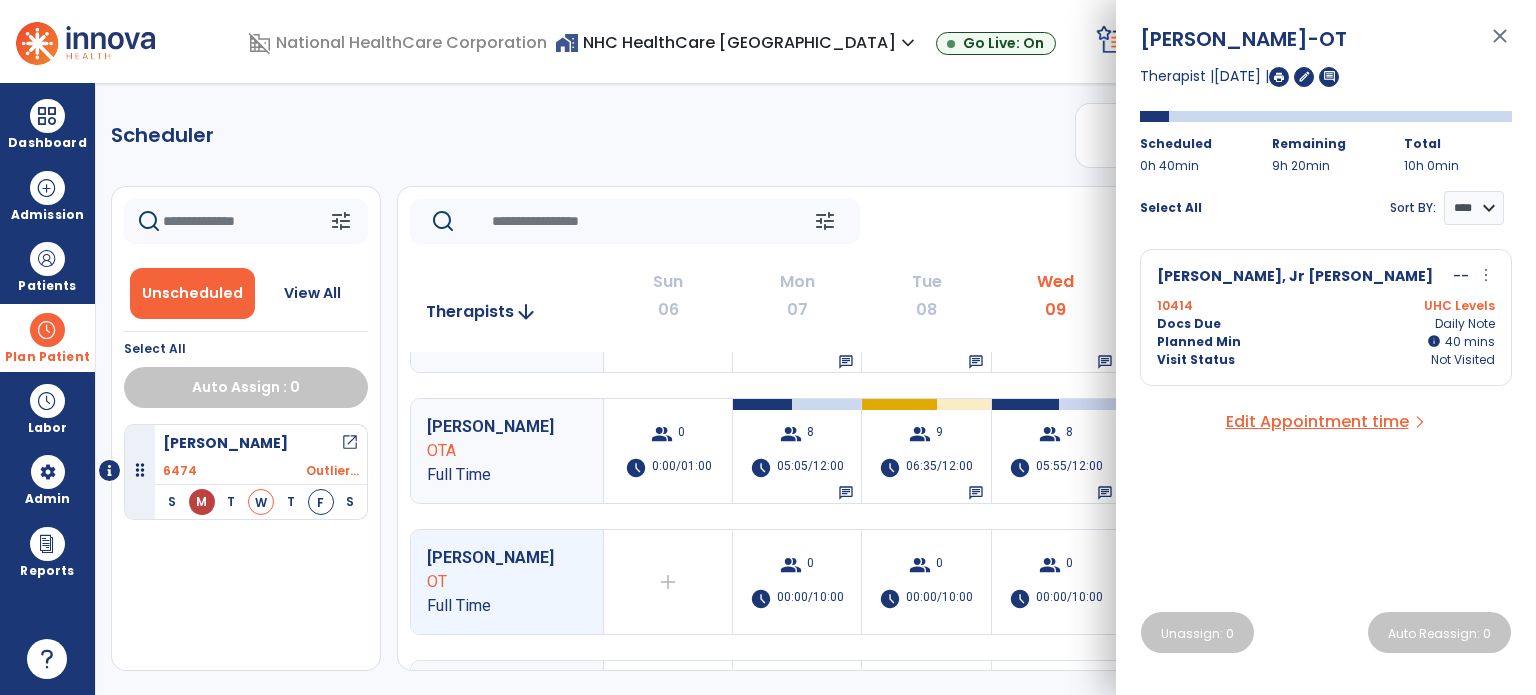click on "[PERSON_NAME] [PERSON_NAME]   --  more_vert  edit   Edit Session   alt_route   Split Minutes" at bounding box center (1326, 277) 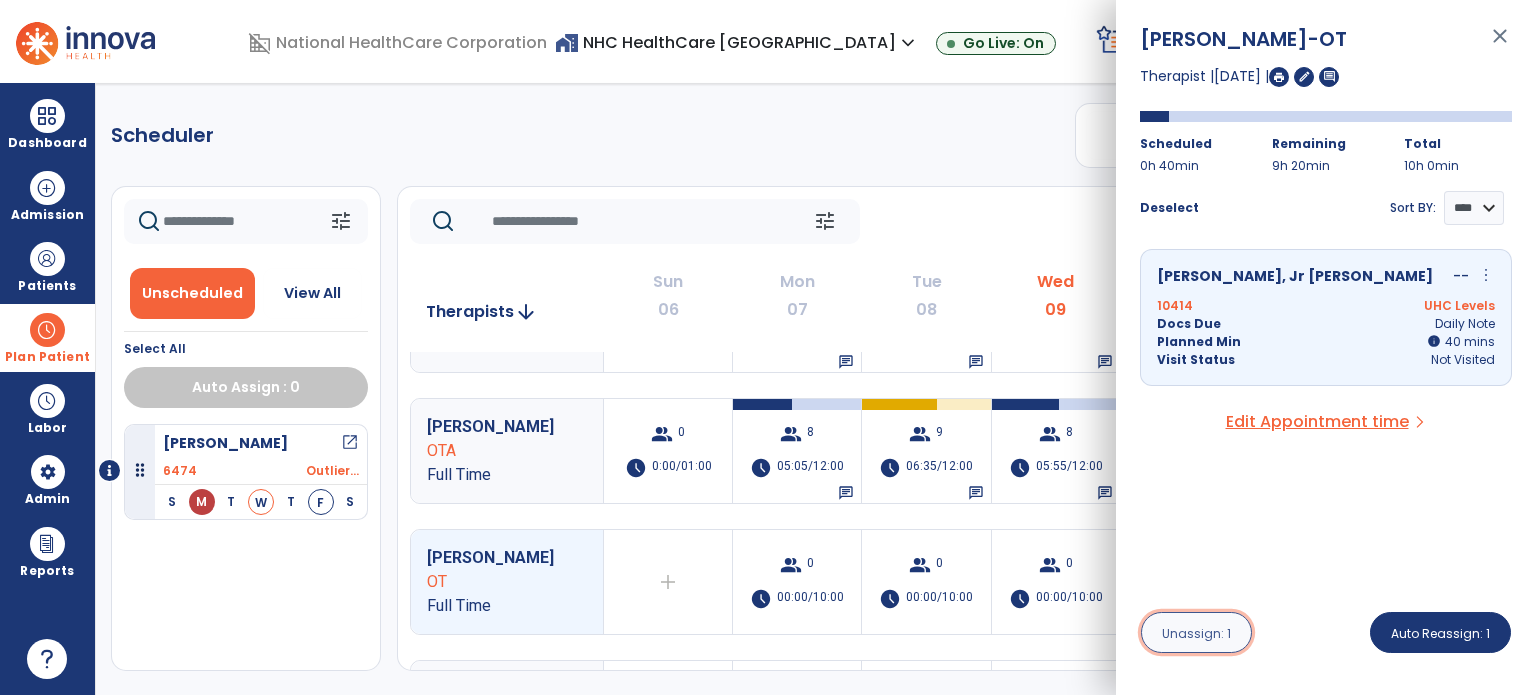 click on "Unassign: 1" at bounding box center [1196, 633] 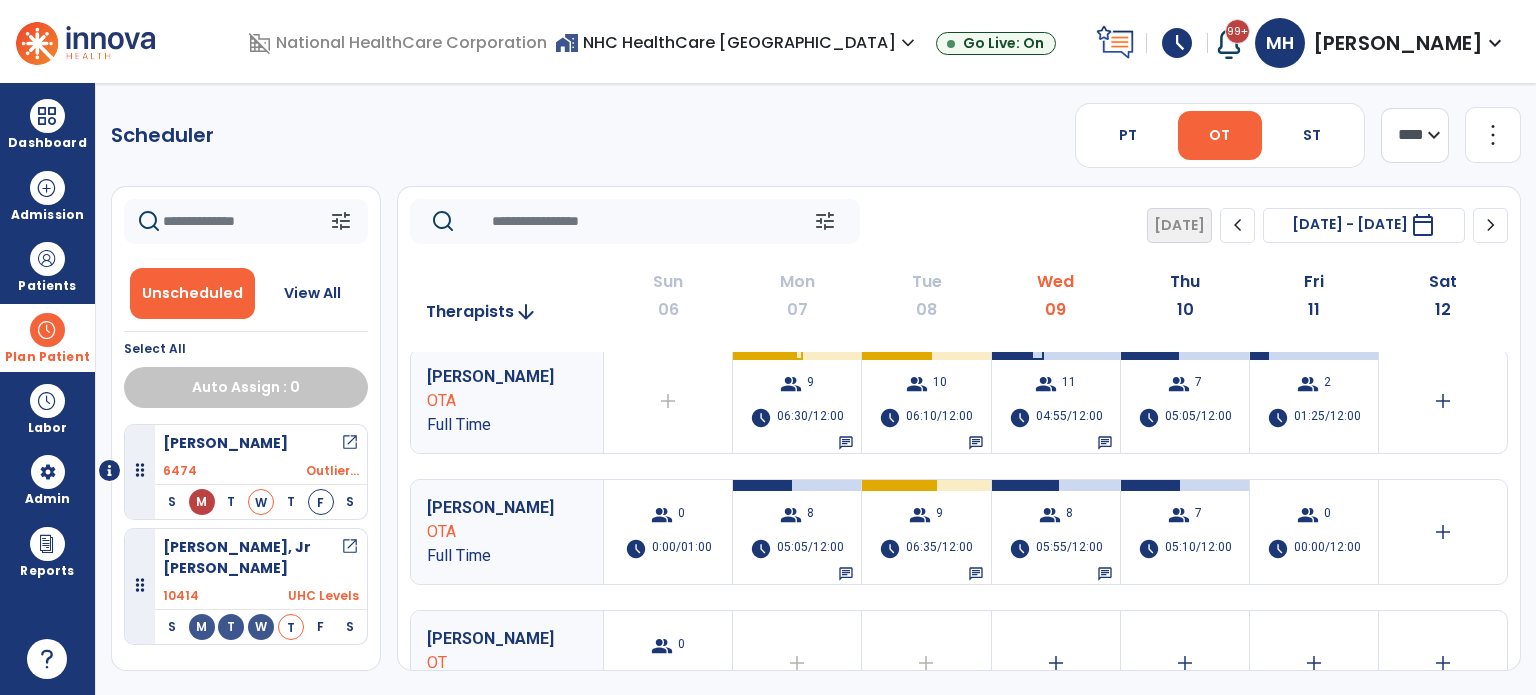 scroll, scrollTop: 136, scrollLeft: 0, axis: vertical 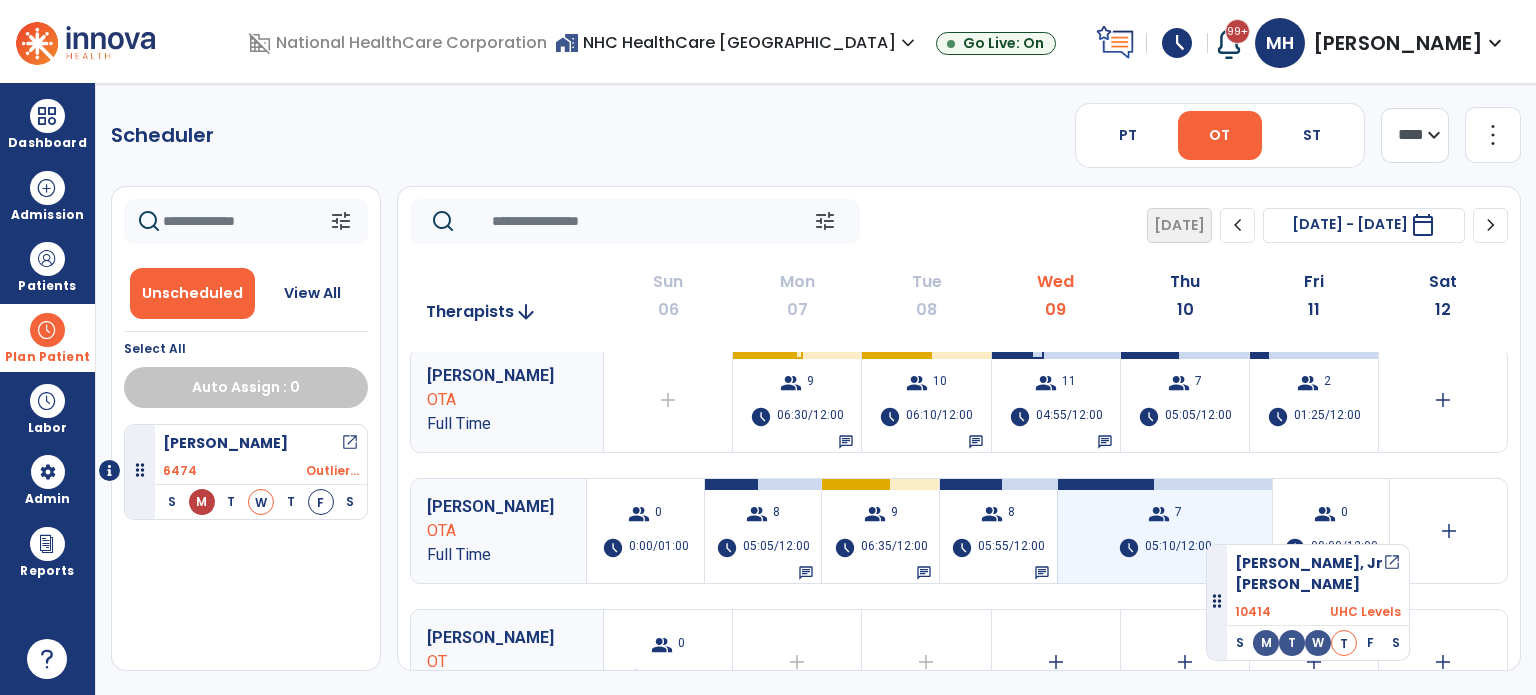 drag, startPoint x: 136, startPoint y: 565, endPoint x: 1206, endPoint y: 536, distance: 1070.393 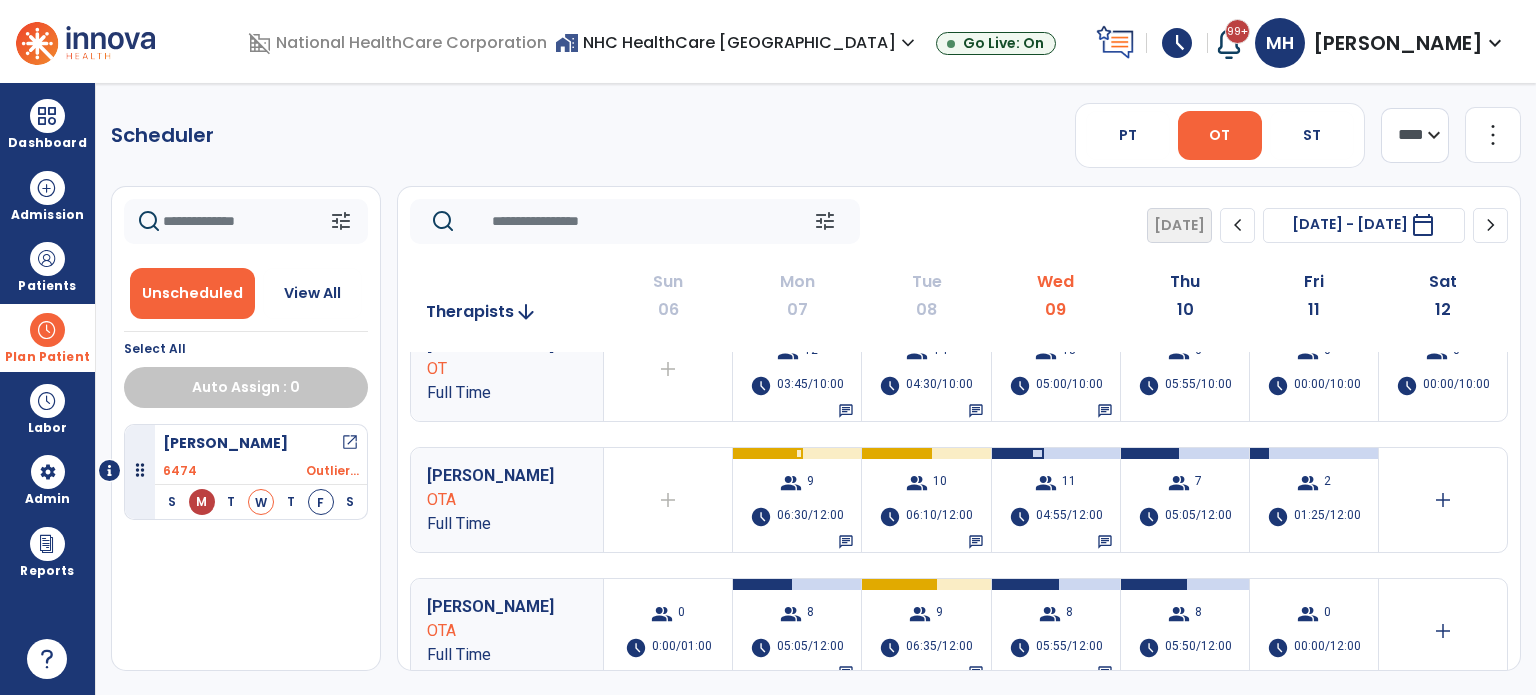 scroll, scrollTop: 16, scrollLeft: 0, axis: vertical 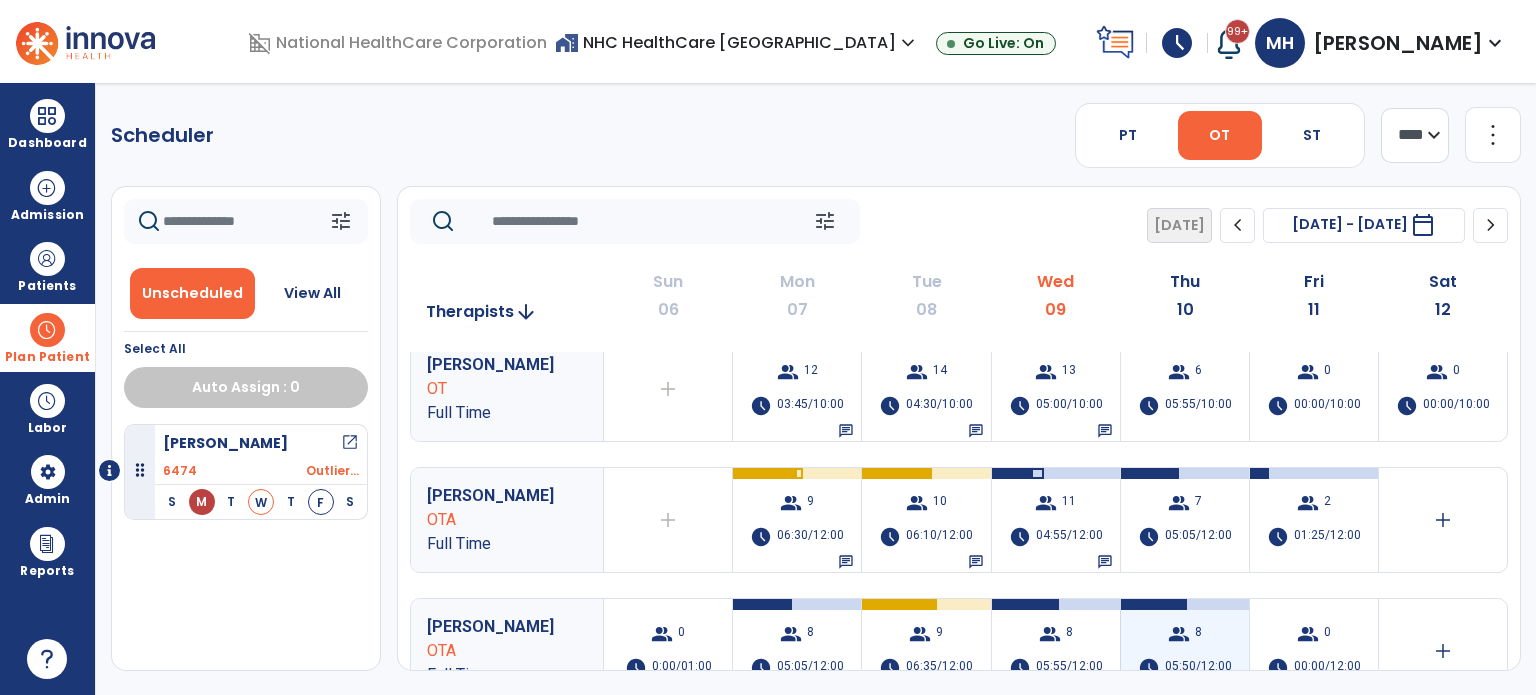 click on "group  8  schedule  05:50/12:00" at bounding box center [1185, 651] 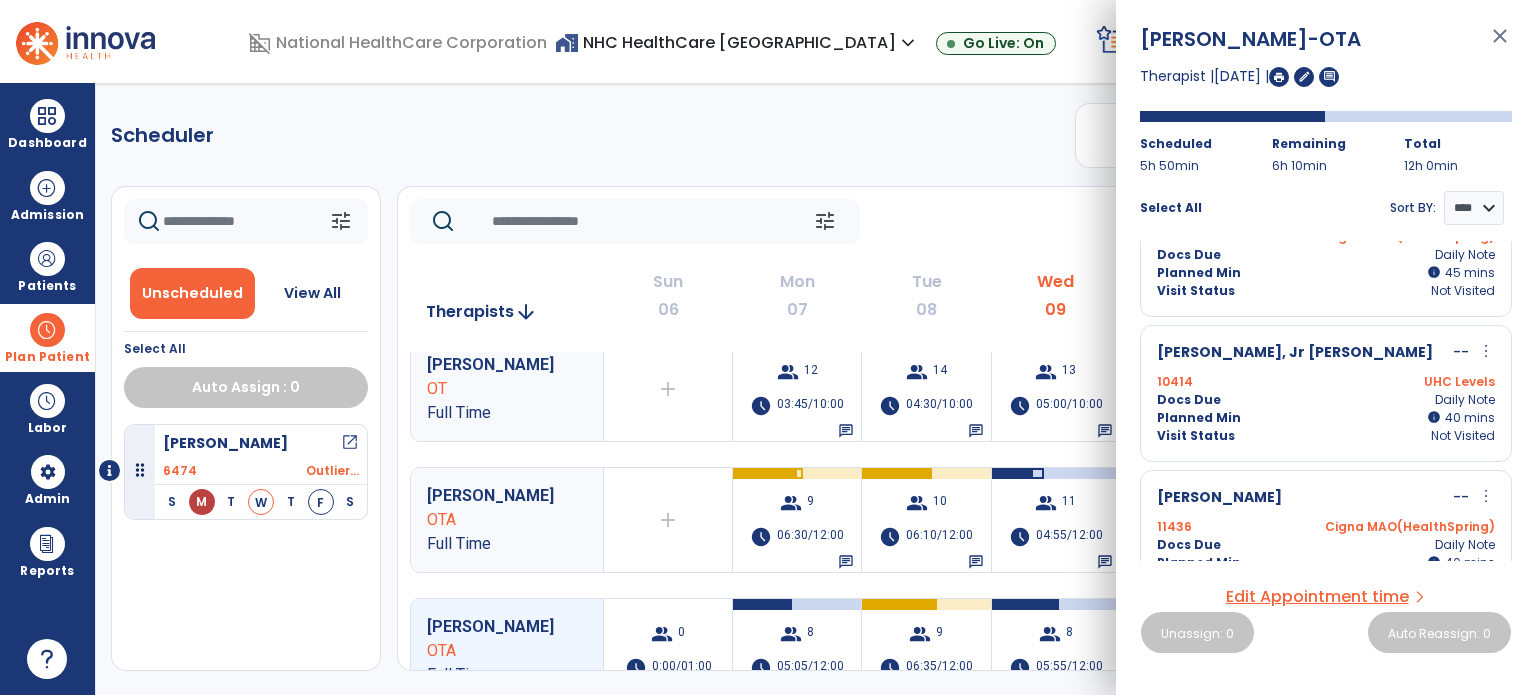 scroll, scrollTop: 835, scrollLeft: 0, axis: vertical 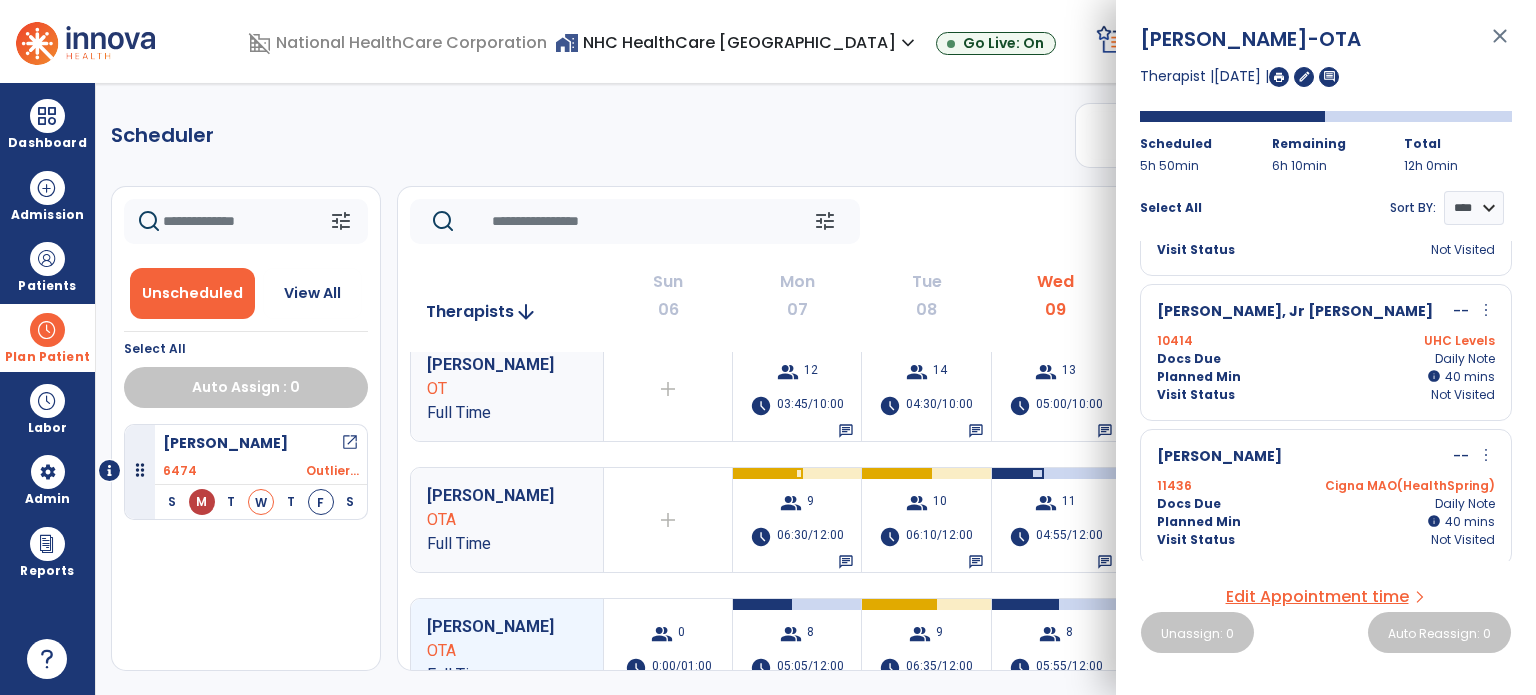 click on "[PERSON_NAME] close  Therapist |   [DATE] |   edit   comment  Scheduled 5h 50min Remaining  6h 10min  Total 12h 0min  Select All   Sort BY:  **** ****  [PERSON_NAME]   --  more_vert  edit   Edit Session   alt_route   Split Minutes  11435 Medicare Part A  Docs Due Daily Note   Planned Min  info   45 I 45 mins  Visit Status  Not Visited   [PERSON_NAME]   --  more_vert  edit   Edit Session   alt_route   Split Minutes  11181 Cigna MAO(HealthSpring)  Docs Due Daily Note   Planned Min  info   45 I 45 mins  Visit Status  Not Visited   [PERSON_NAME]   --  more_vert  edit   Edit Session   alt_route   Split Minutes  10821 Cigna MAO(HealthSpring)  Docs Due Daily Note   Planned Min  info   45 I 45 mins  Visit Status  Not Visited   [PERSON_NAME]   --  more_vert  edit   Edit Session   alt_route   Split Minutes  9878 Humana MAO  Docs Due Daily Note   Planned Min  info   45 I 45 mins  Visit Status  Not Visited   [PERSON_NAME]   --  more_vert  edit   Edit Session   alt_route   Split Minutes  11491 Humana MAO" at bounding box center [1326, 347] 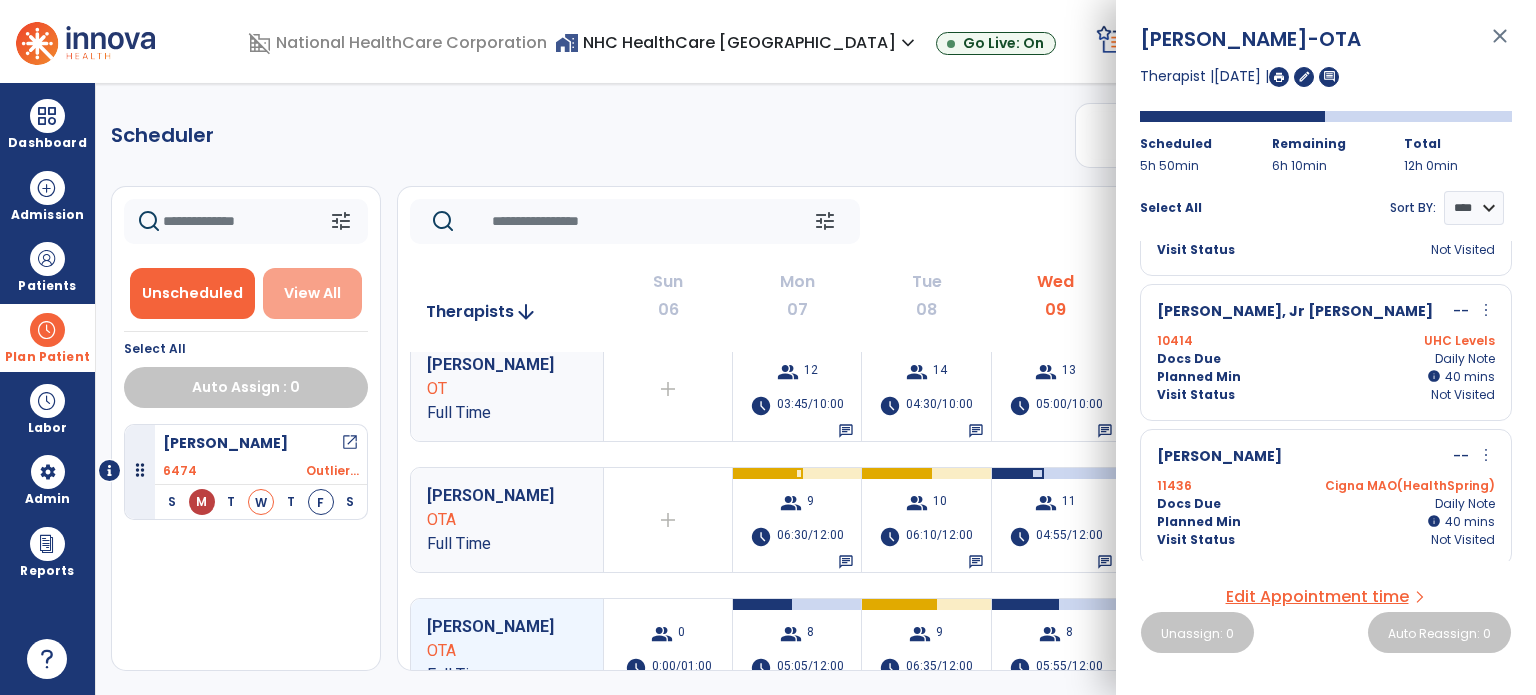 click on "View All" at bounding box center (313, 293) 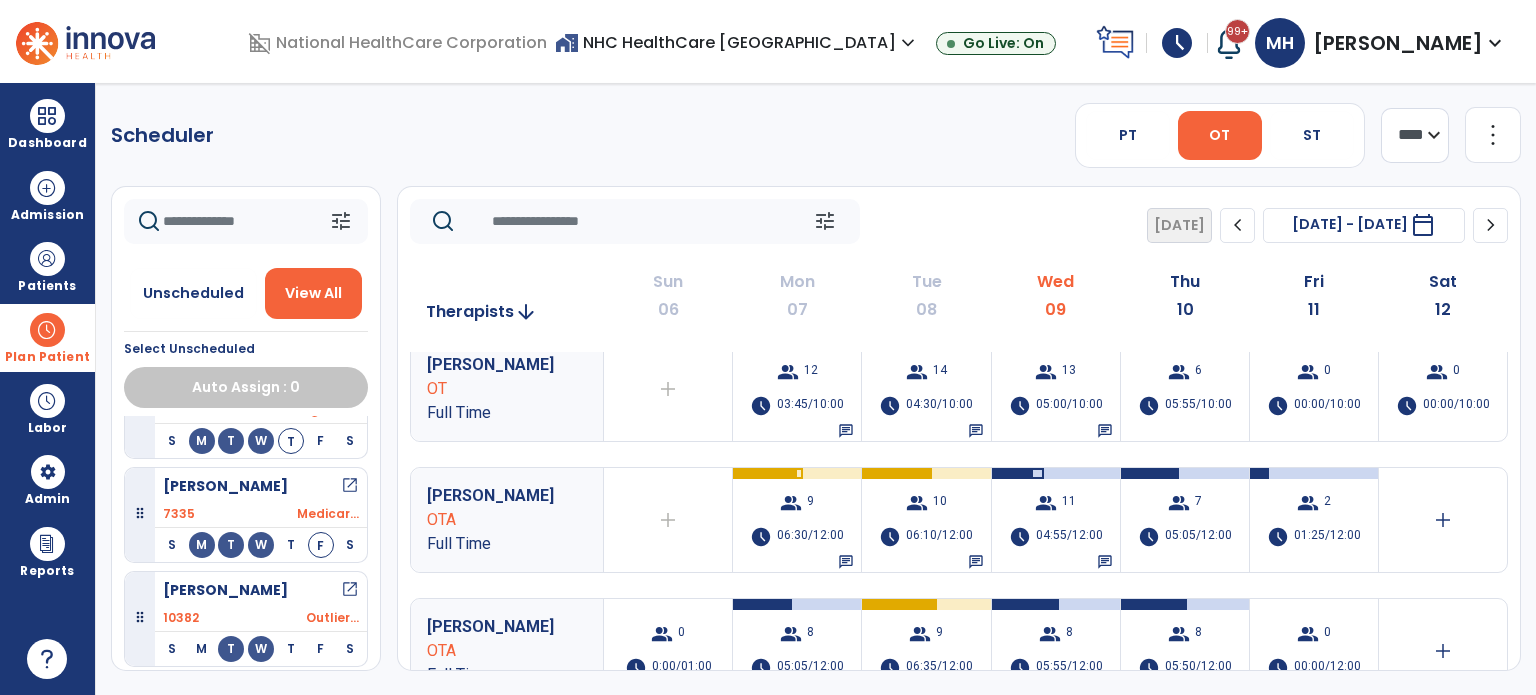 scroll, scrollTop: 2156, scrollLeft: 0, axis: vertical 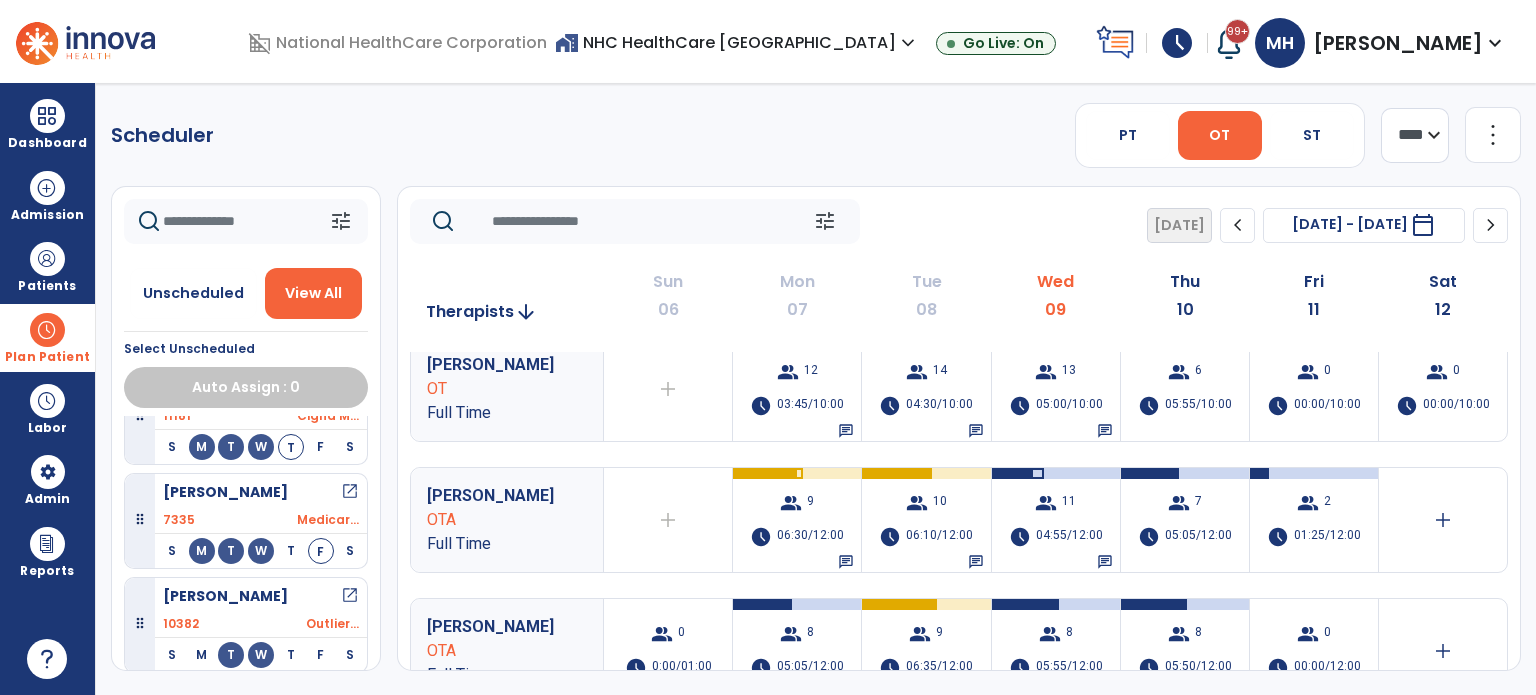 click on "Plan Patient" at bounding box center [47, 357] 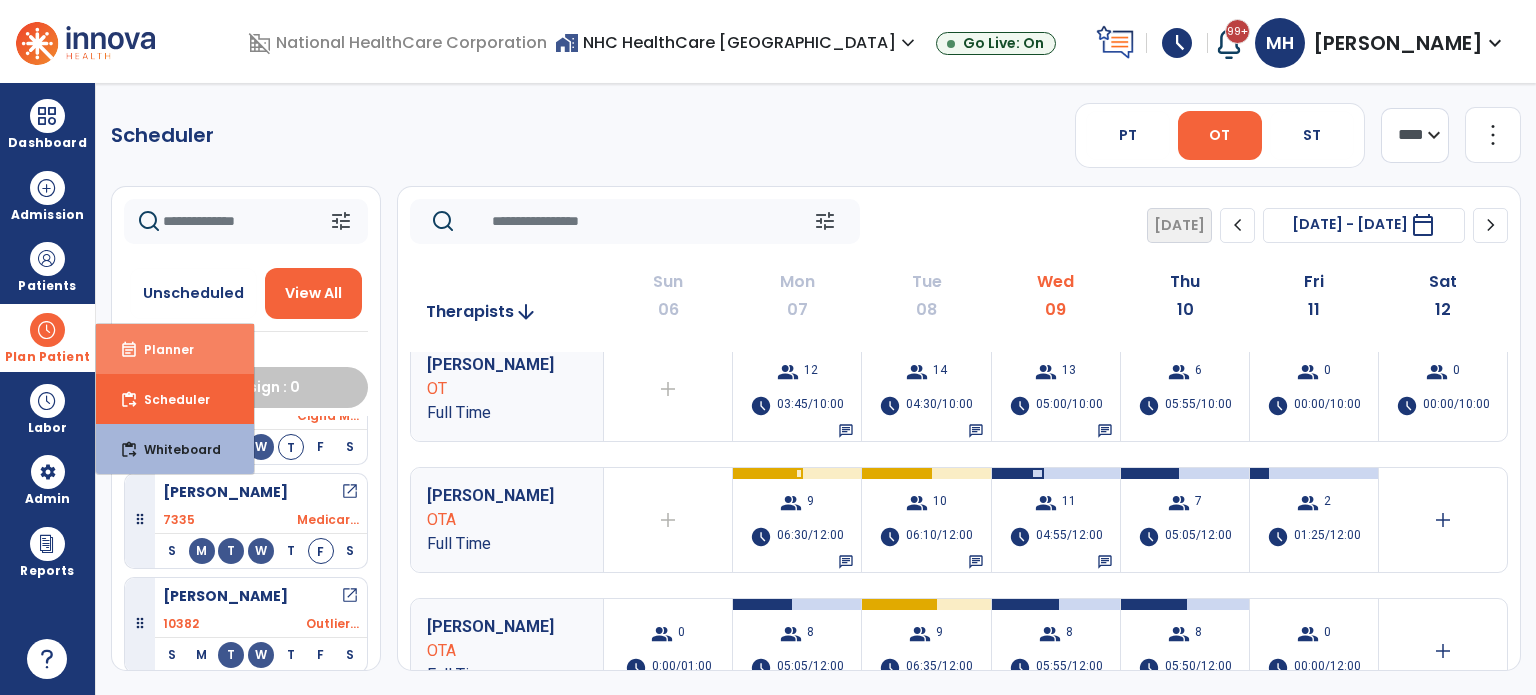 click on "event_note  Planner" at bounding box center (175, 349) 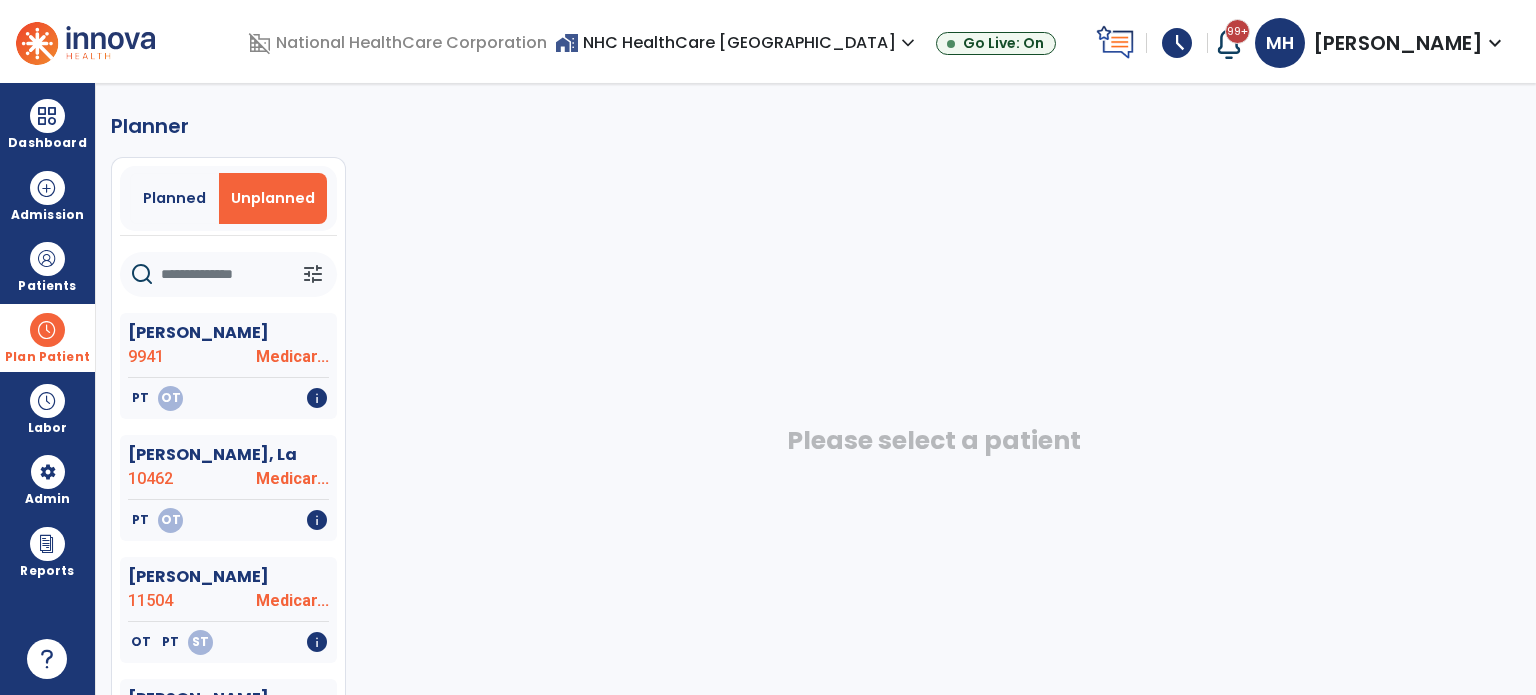click 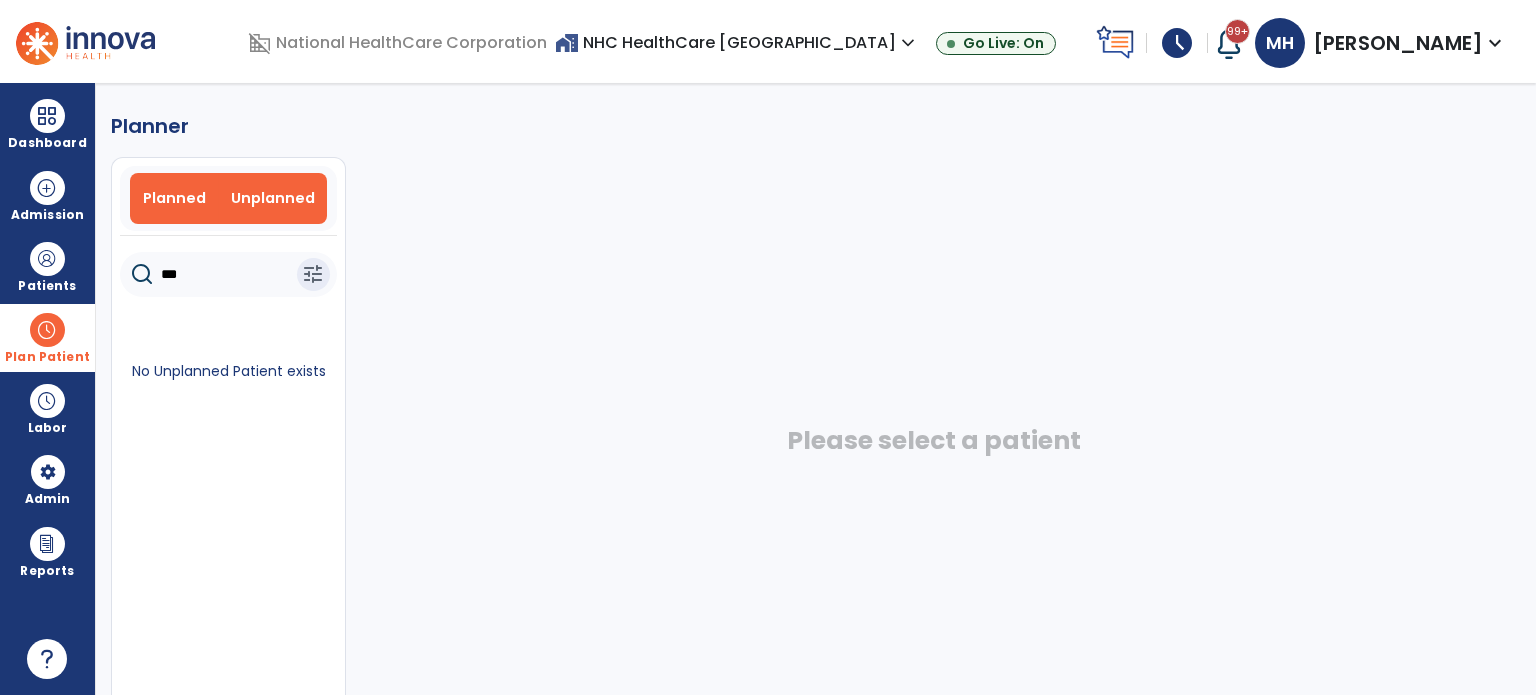 type on "***" 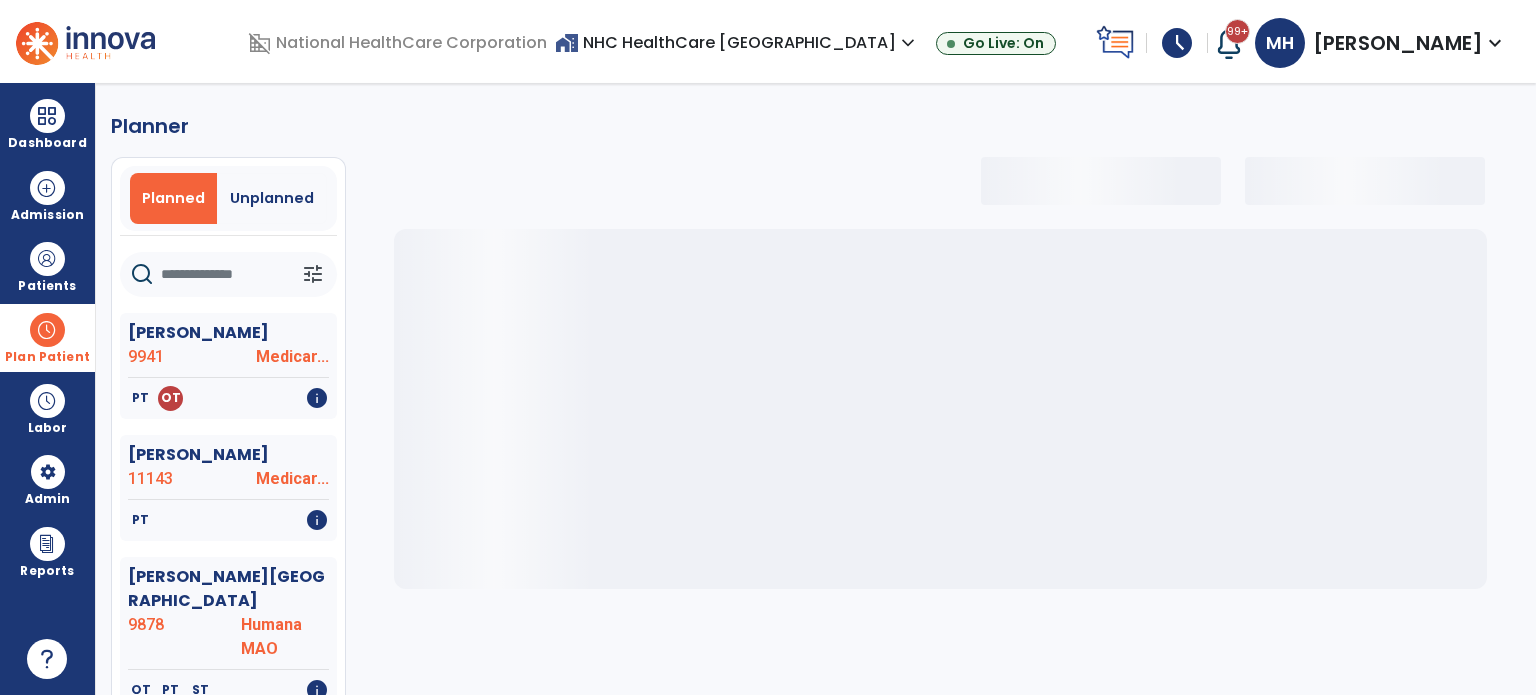 select on "***" 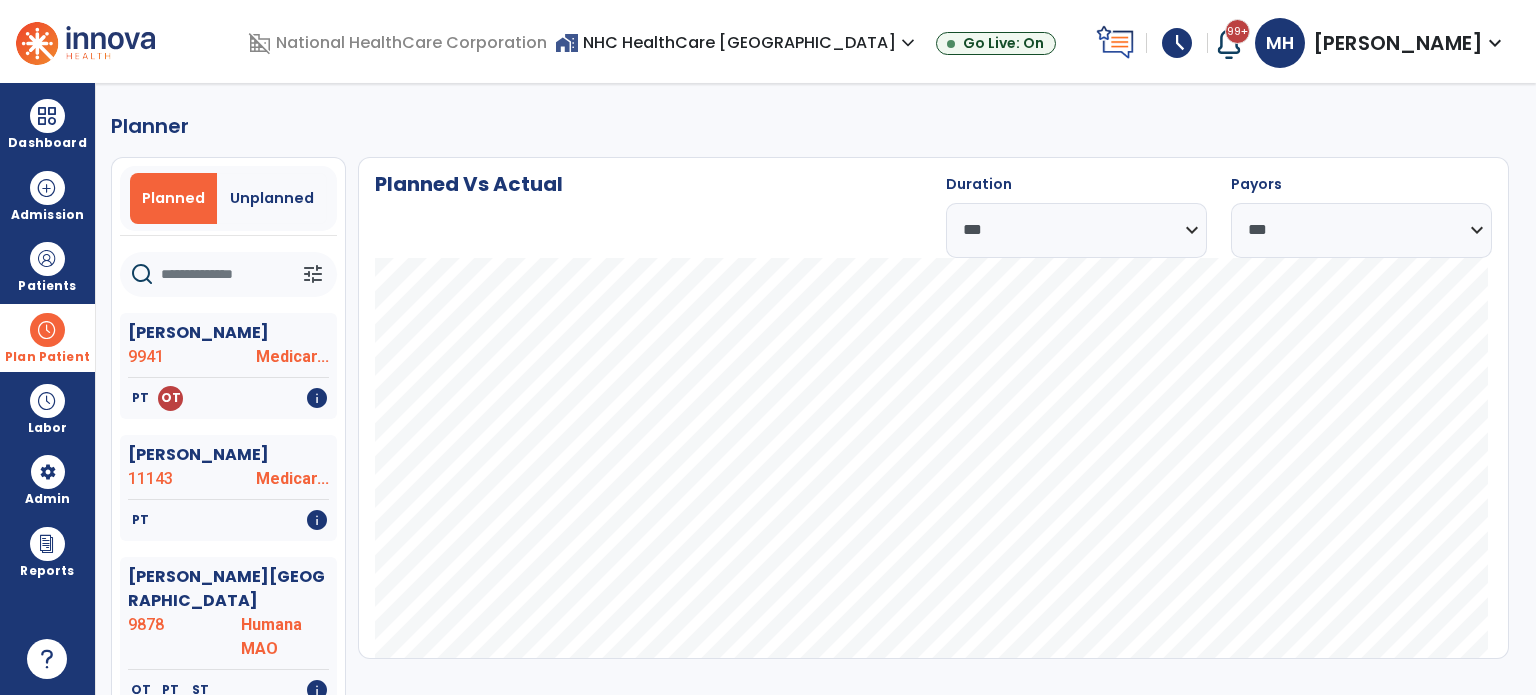 click 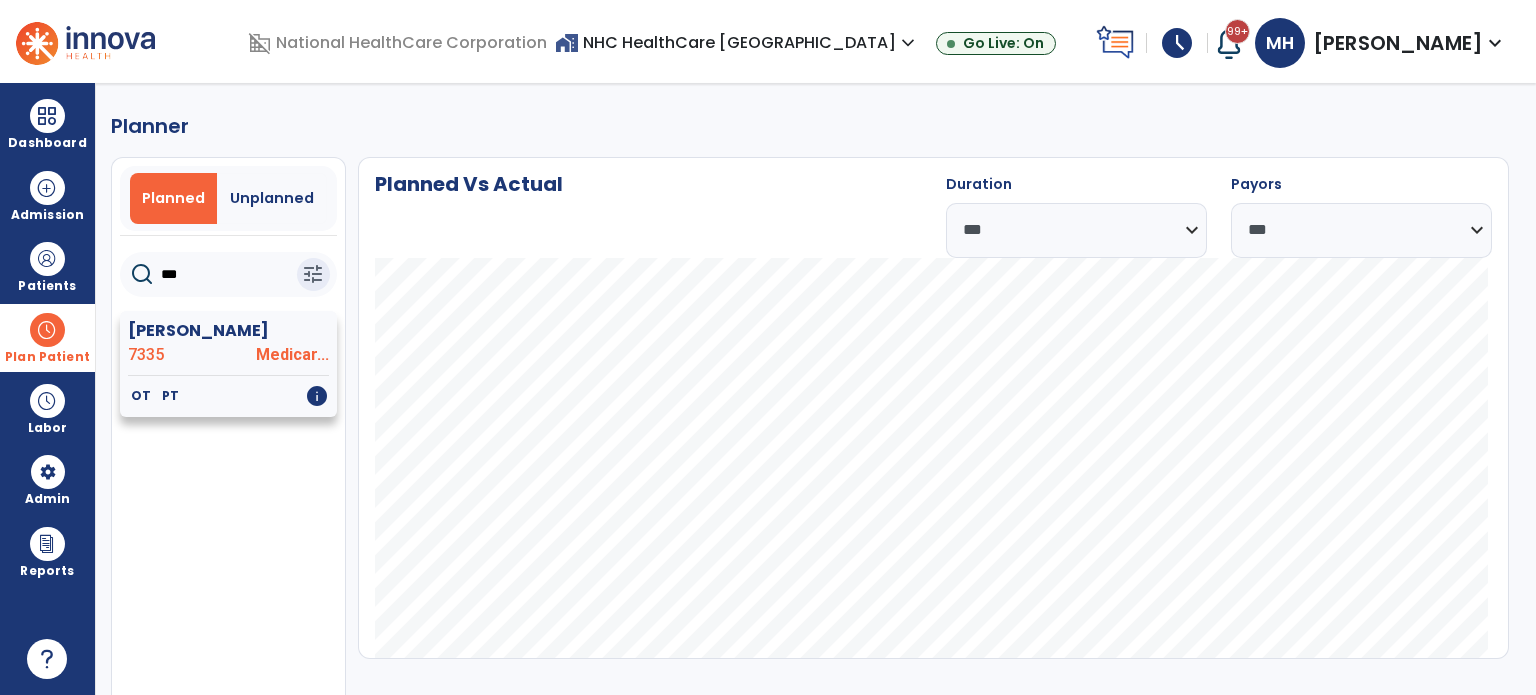 type on "***" 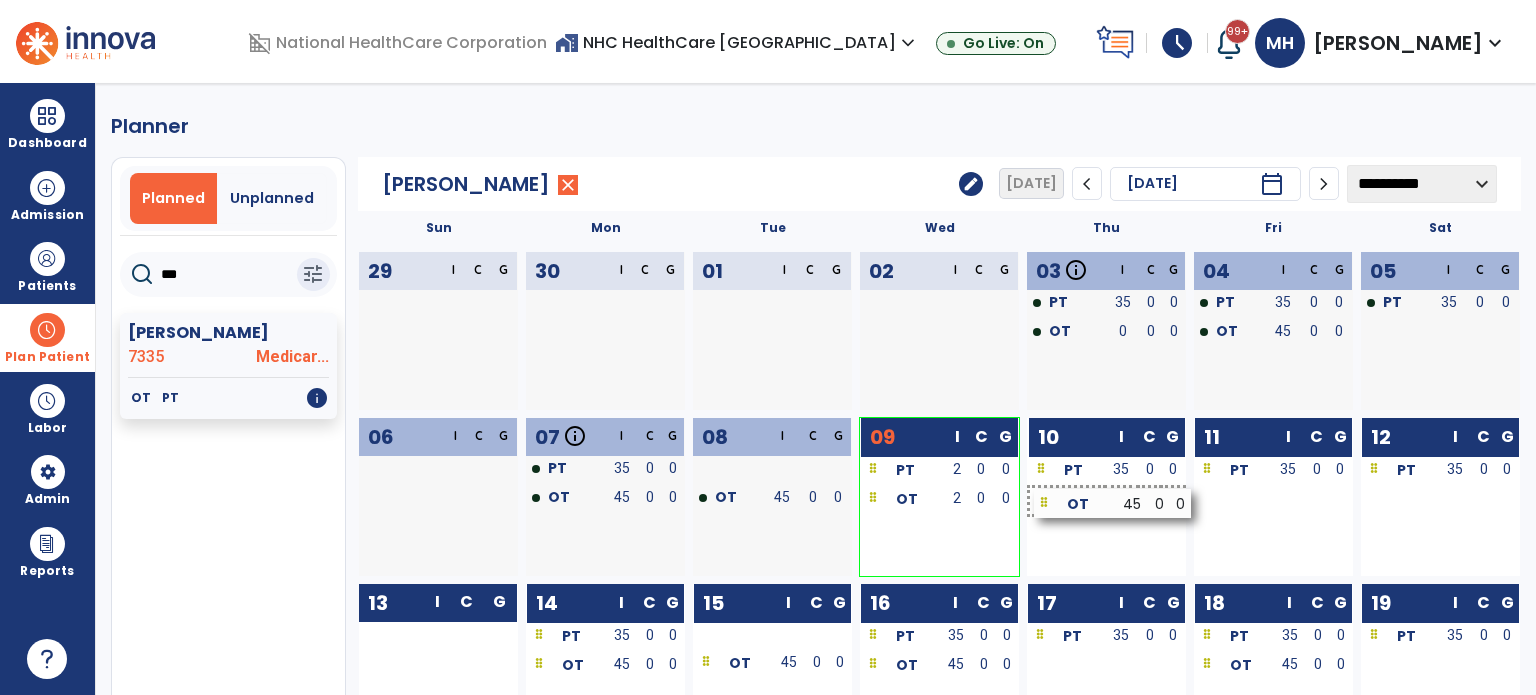 drag, startPoint x: 1264, startPoint y: 503, endPoint x: 1104, endPoint y: 507, distance: 160.04999 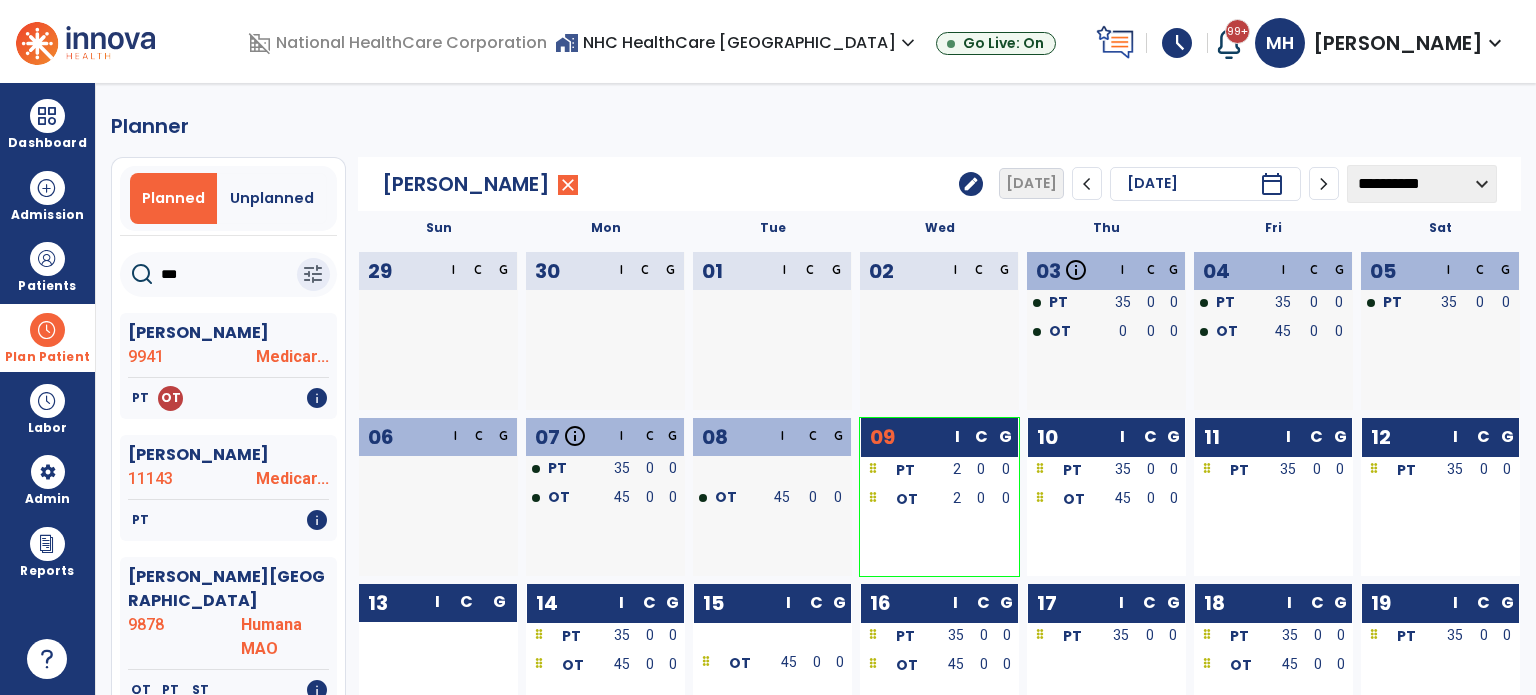 click at bounding box center (47, 330) 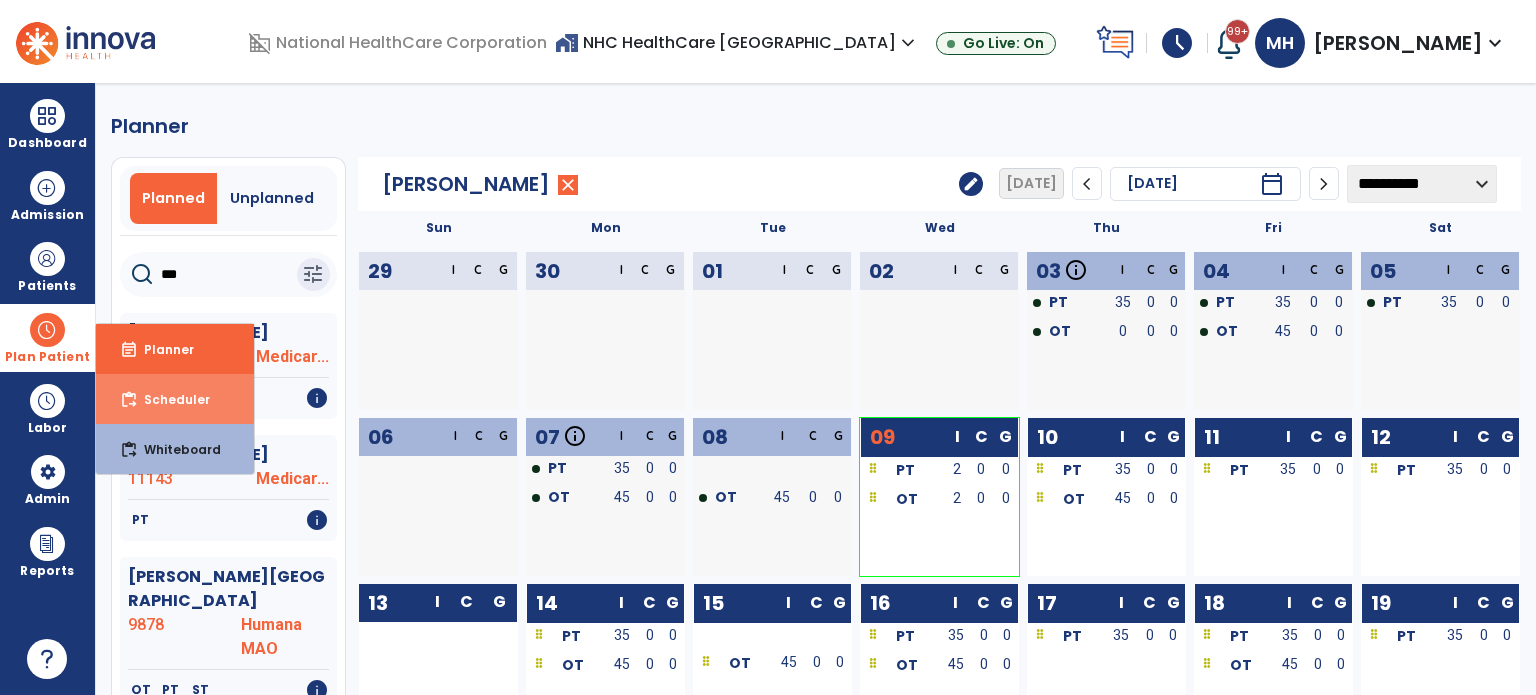 click on "content_paste_go  Scheduler" at bounding box center [175, 399] 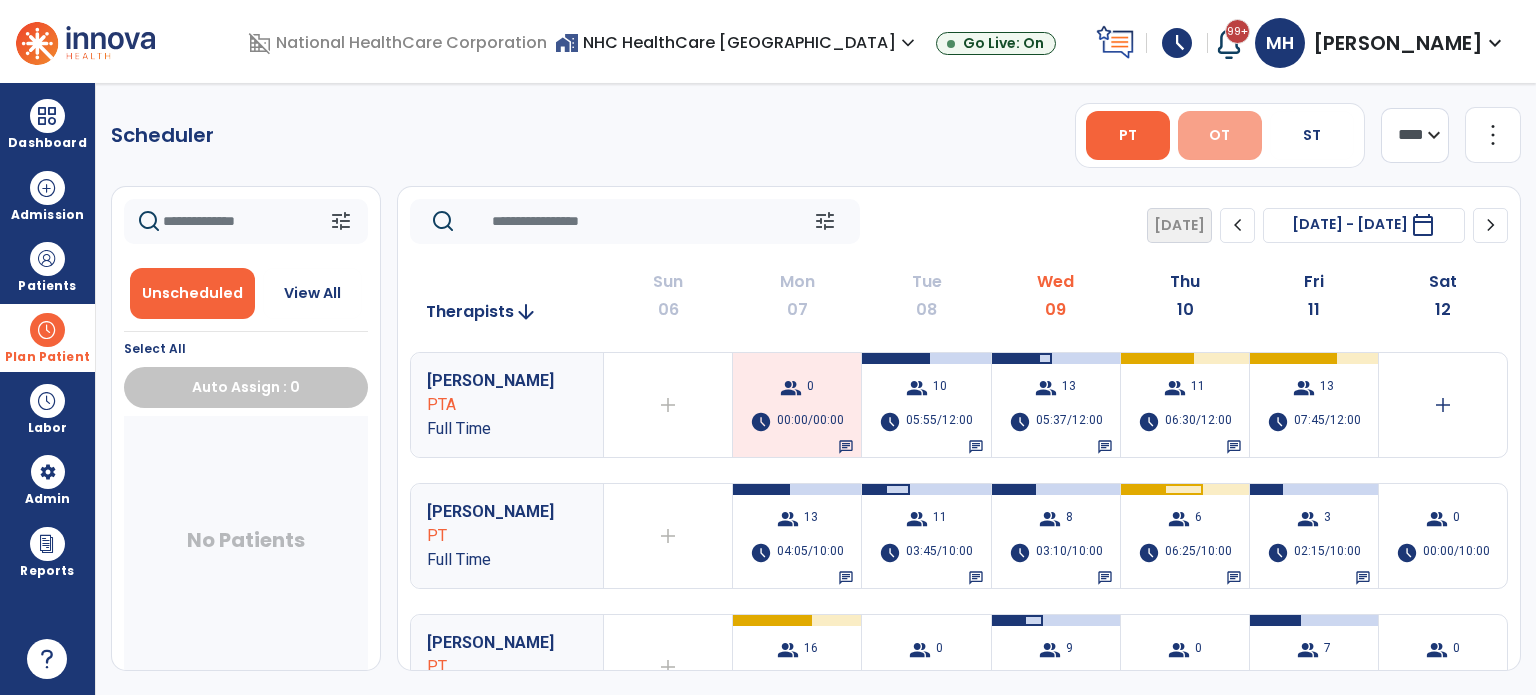 click on "OT" at bounding box center (1220, 135) 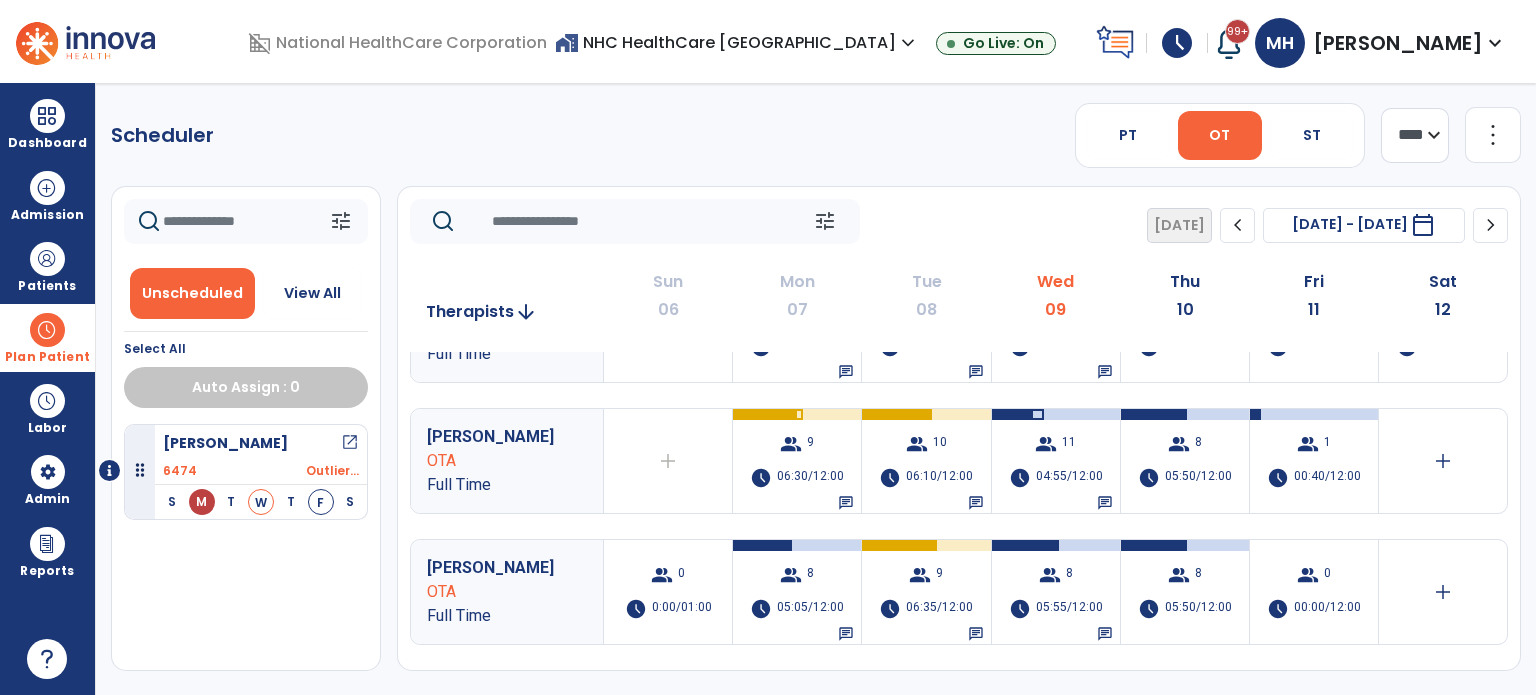 scroll, scrollTop: 76, scrollLeft: 0, axis: vertical 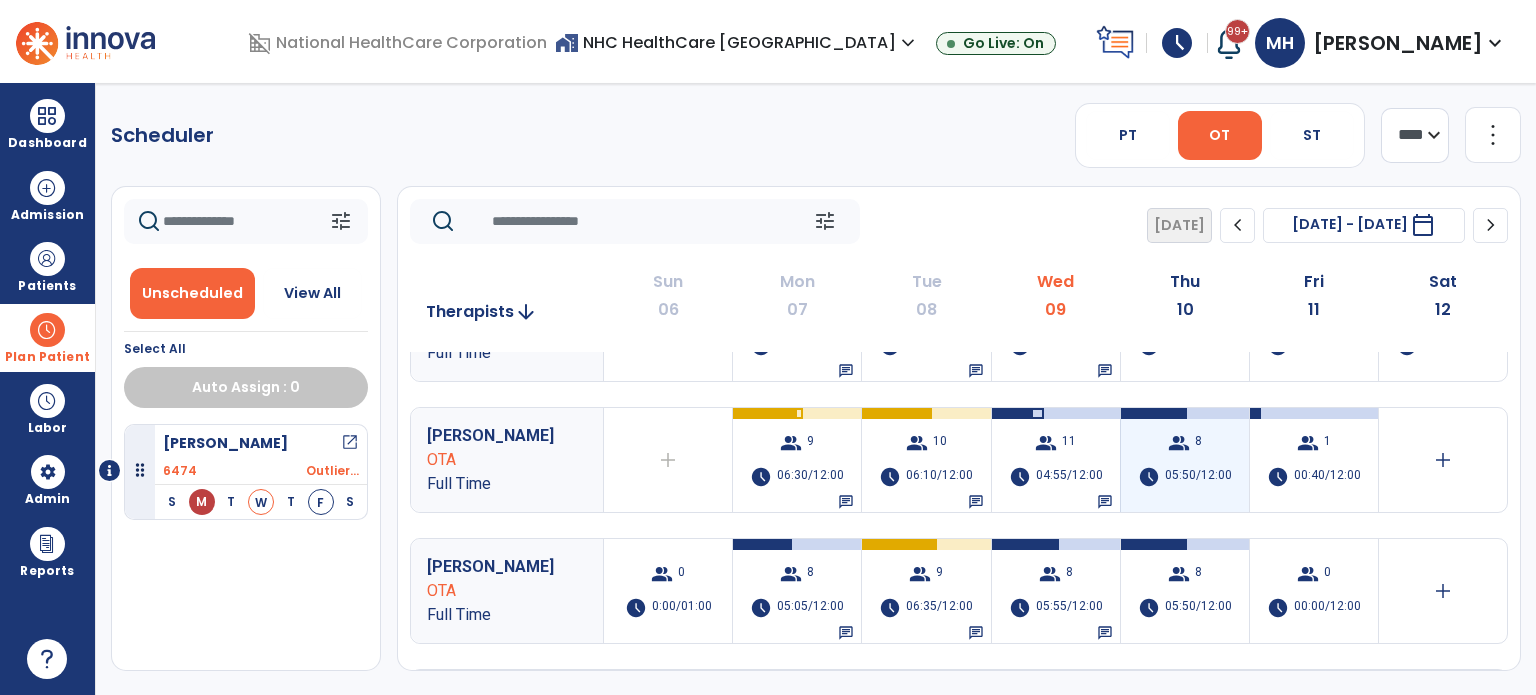 click on "group  8  schedule  05:50/12:00" at bounding box center (1185, 460) 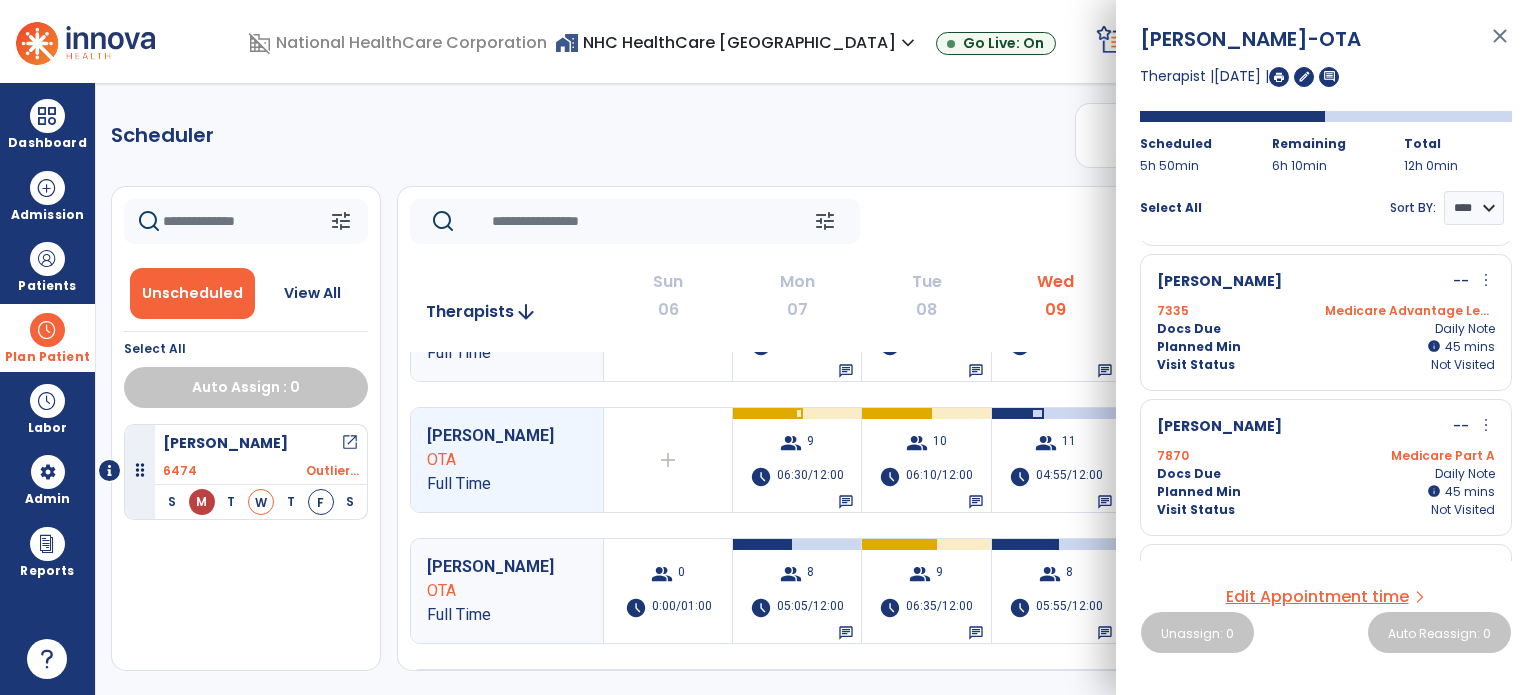 scroll, scrollTop: 428, scrollLeft: 0, axis: vertical 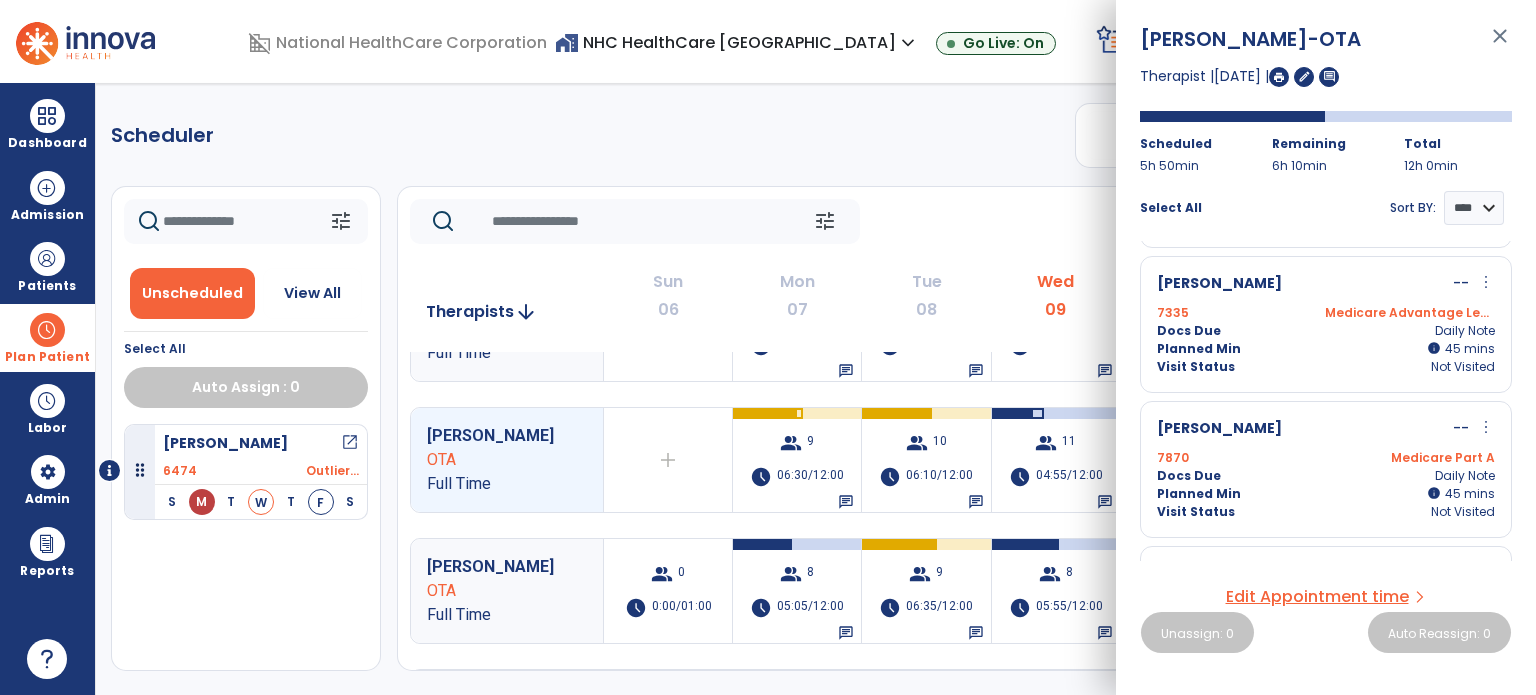 click on "Visit Status  Not Visited" at bounding box center (1326, 367) 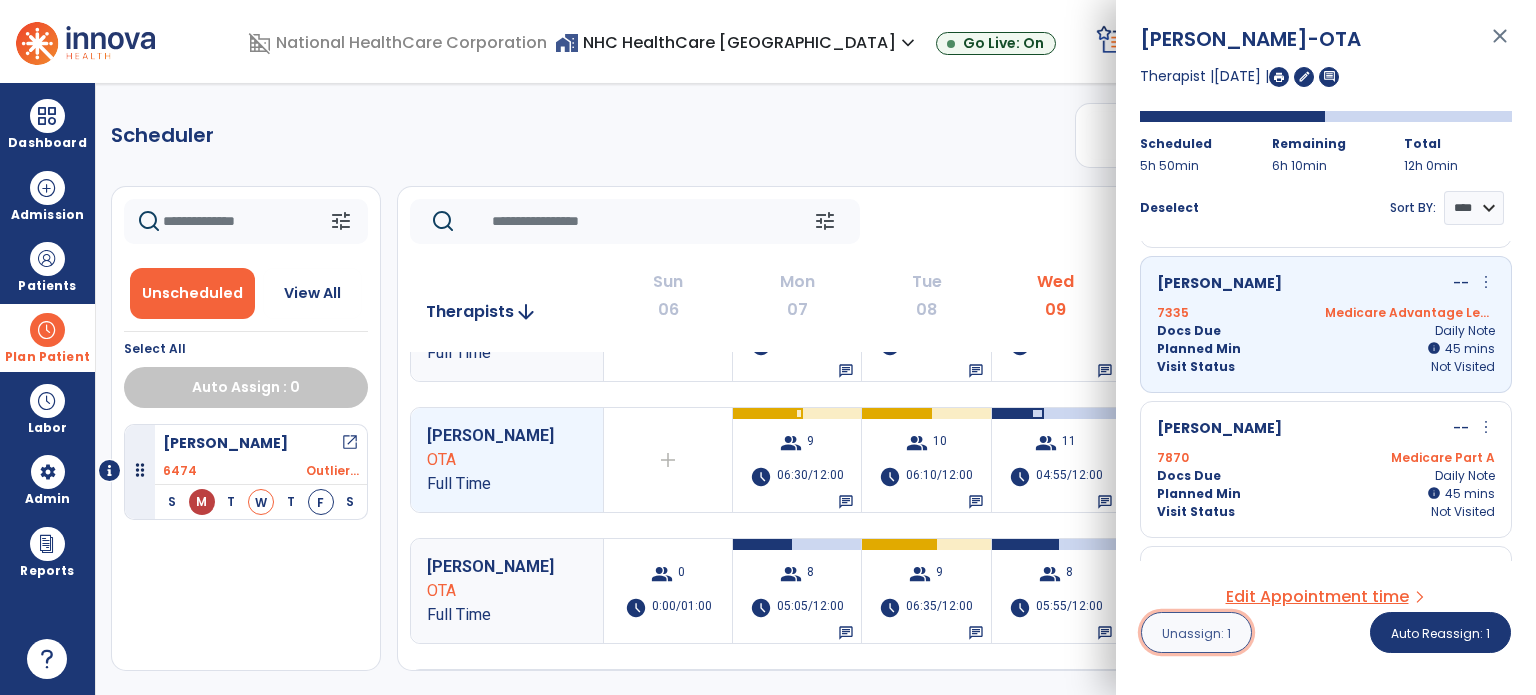 click on "Unassign: 1" at bounding box center (1196, 633) 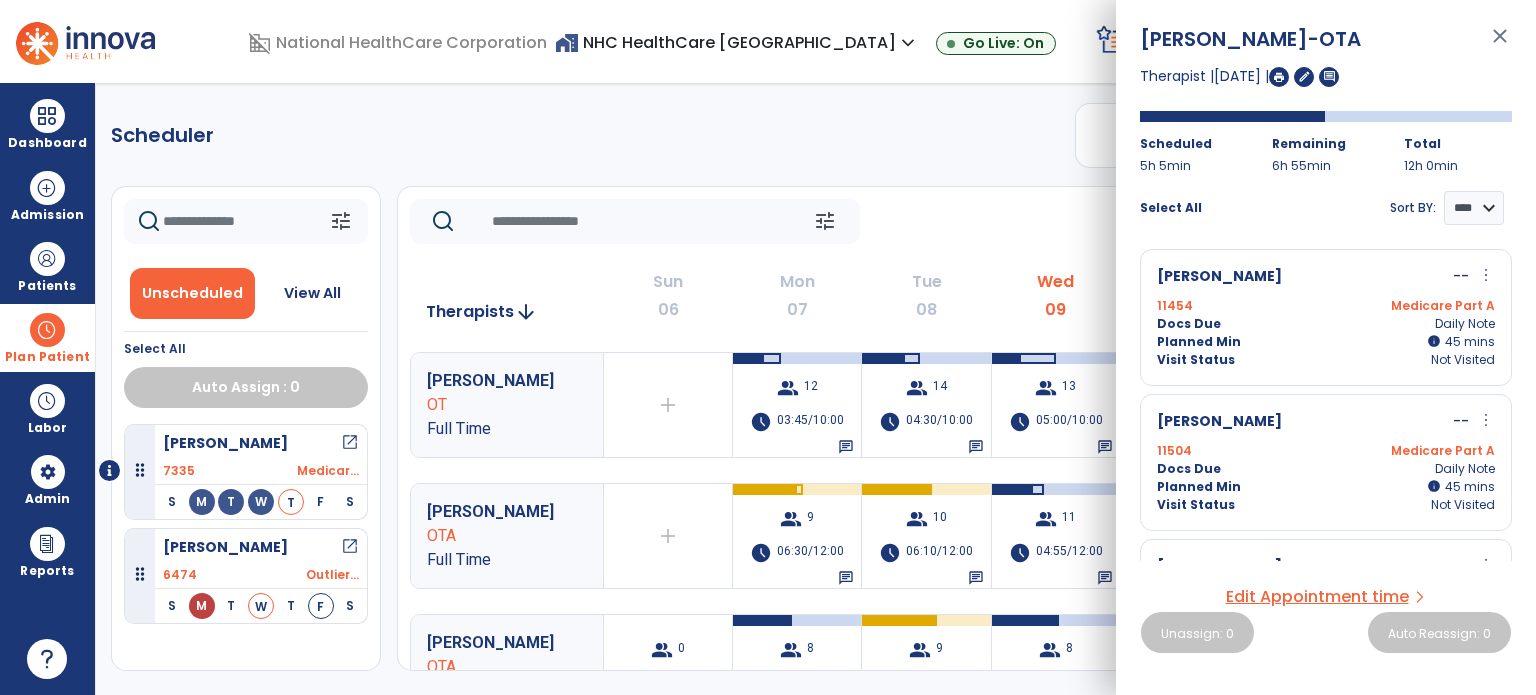 click on "close" at bounding box center [1500, 45] 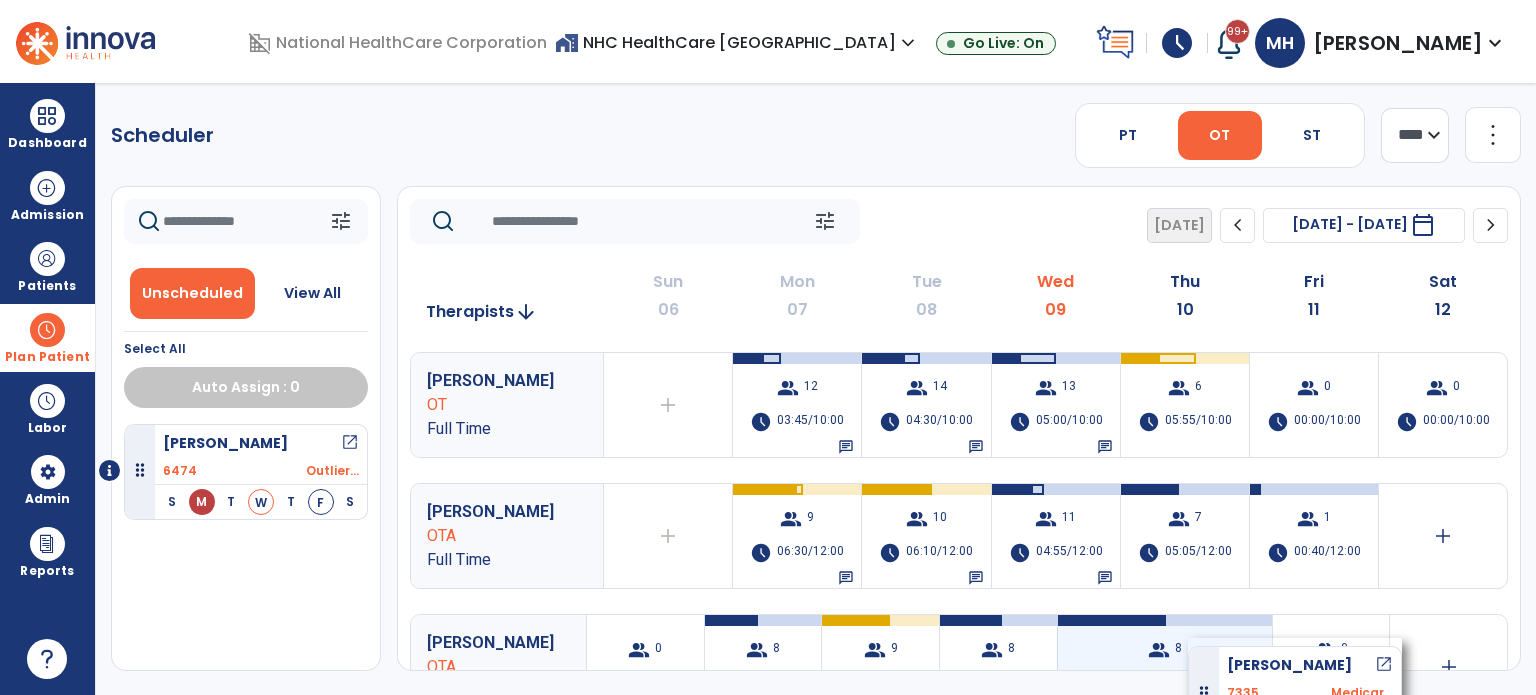 drag, startPoint x: 132, startPoint y: 463, endPoint x: 1189, endPoint y: 638, distance: 1071.3888 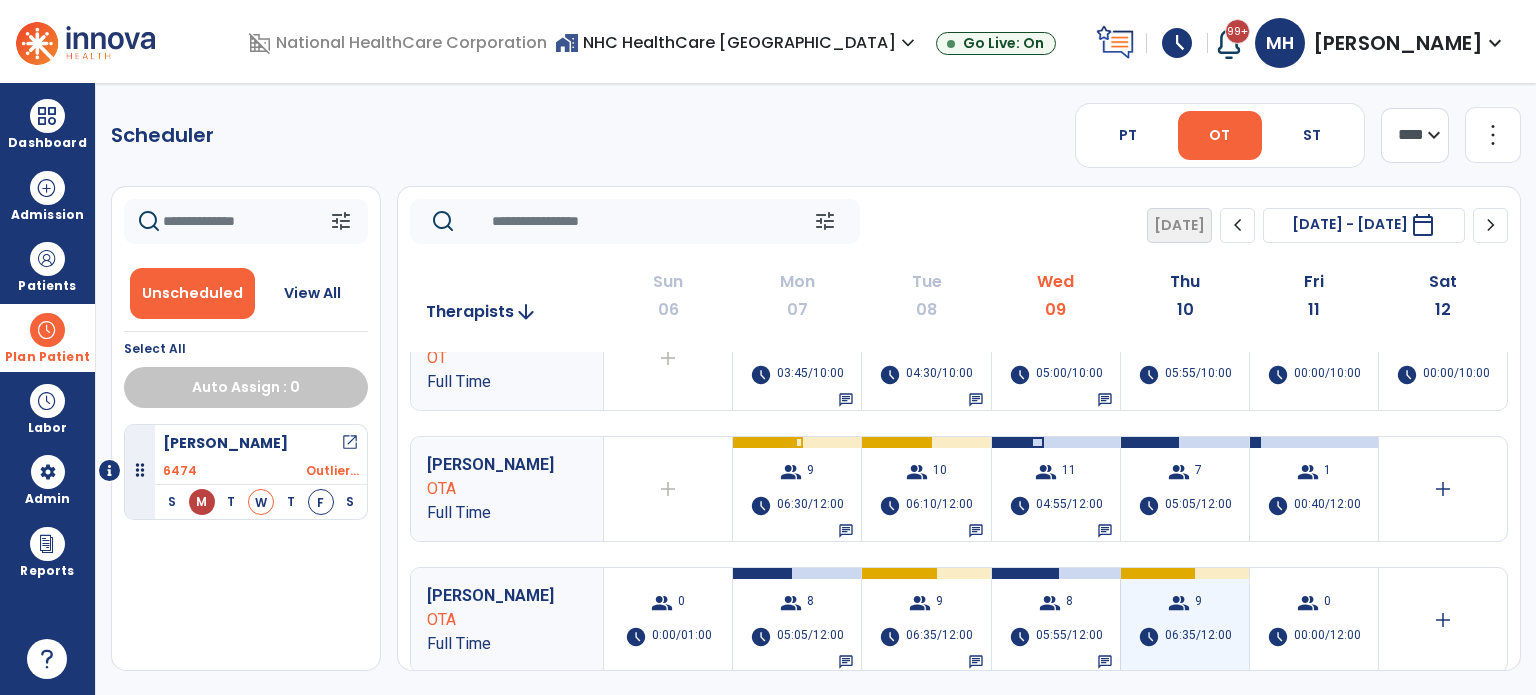 scroll, scrollTop: 48, scrollLeft: 0, axis: vertical 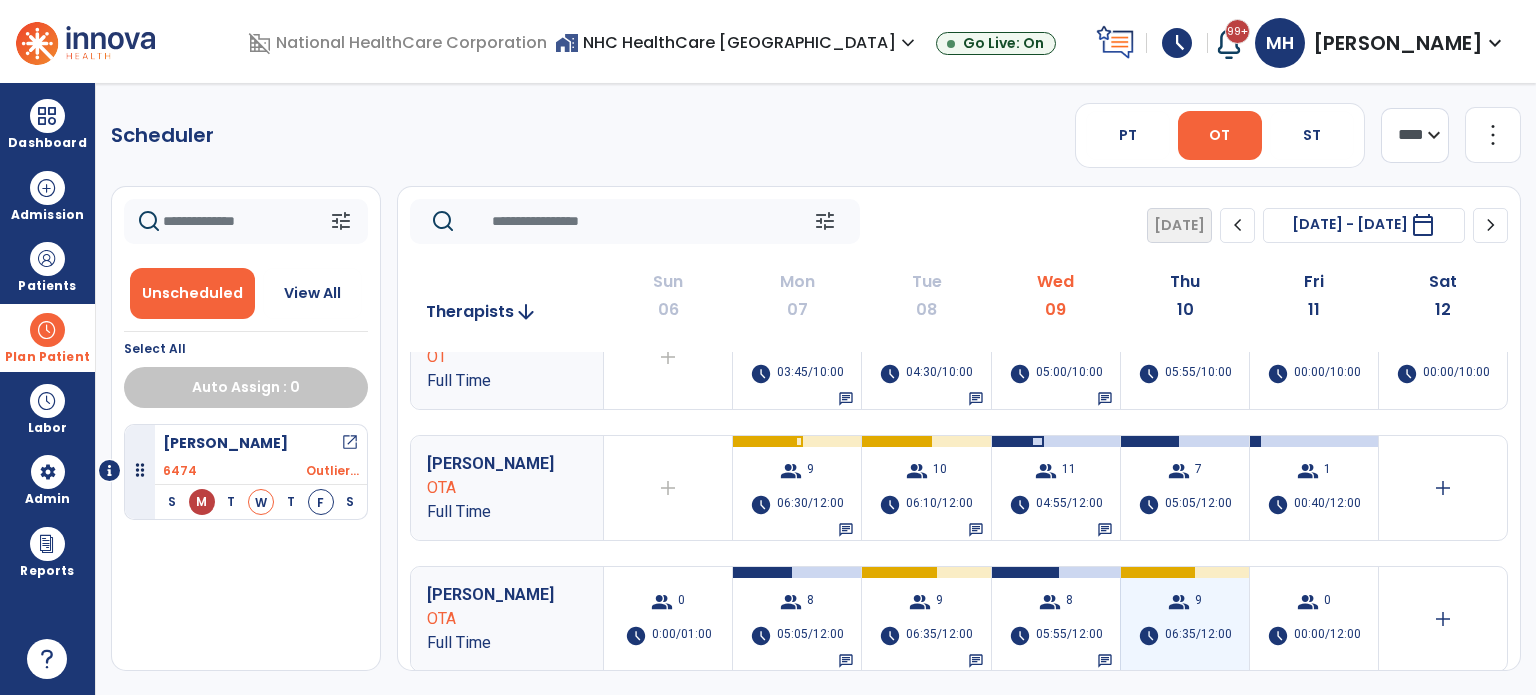 click on "group  9  schedule  06:35/12:00" at bounding box center (1185, 619) 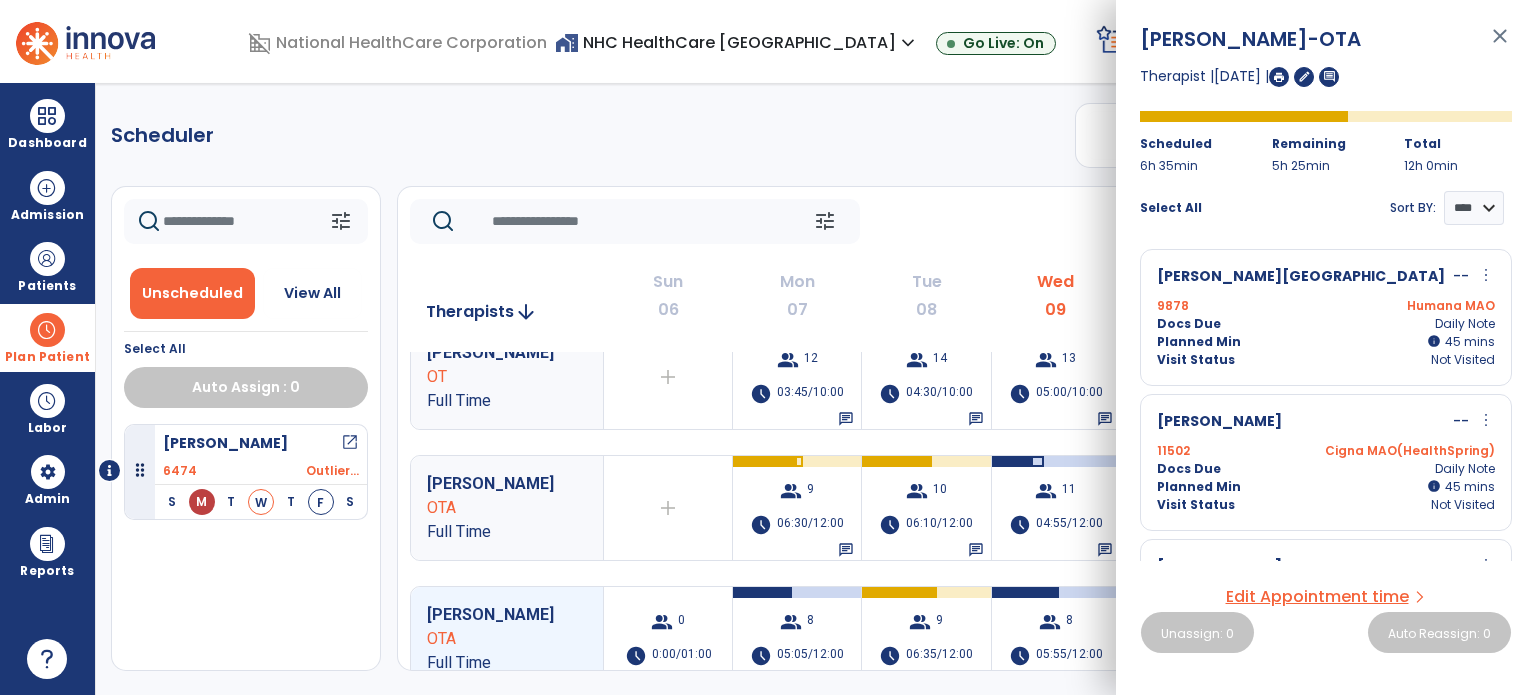 scroll, scrollTop: 28, scrollLeft: 0, axis: vertical 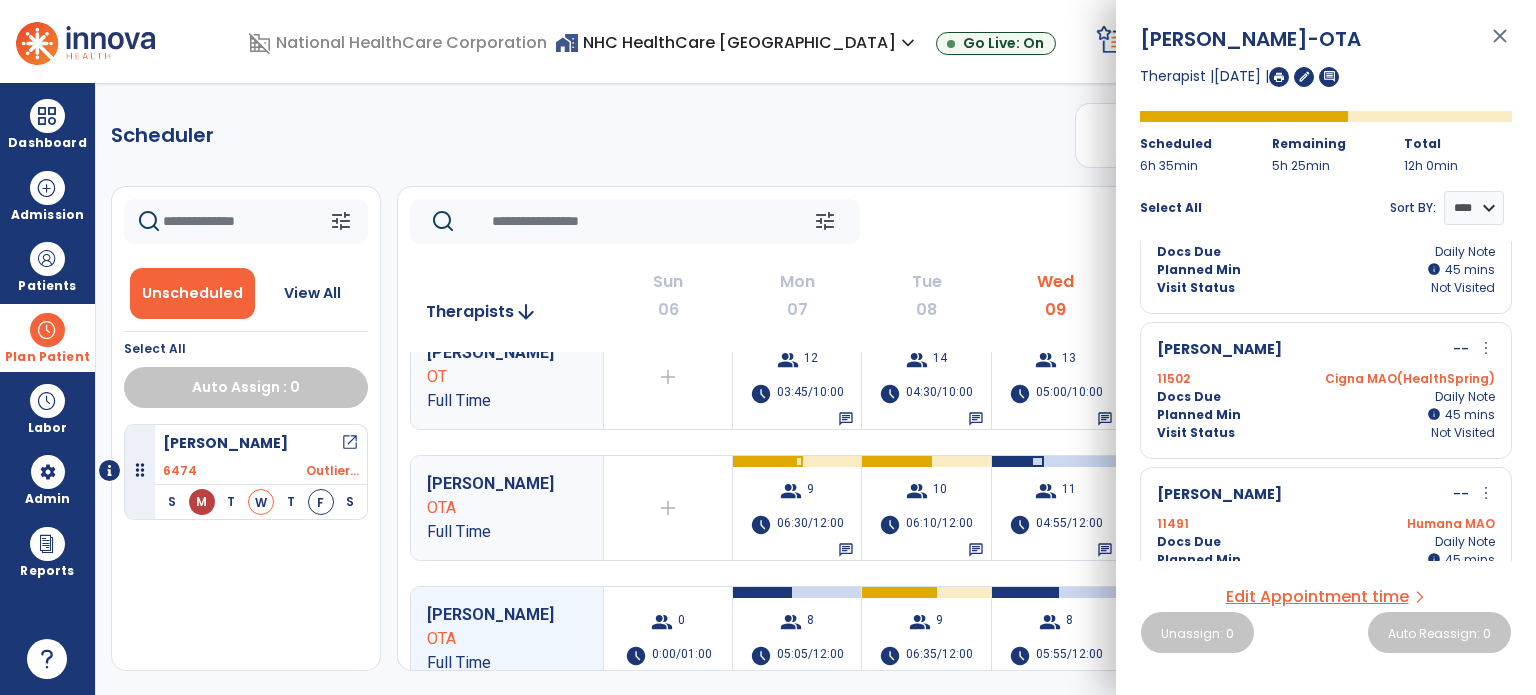 click on "Docs Due Daily Note" at bounding box center [1326, 397] 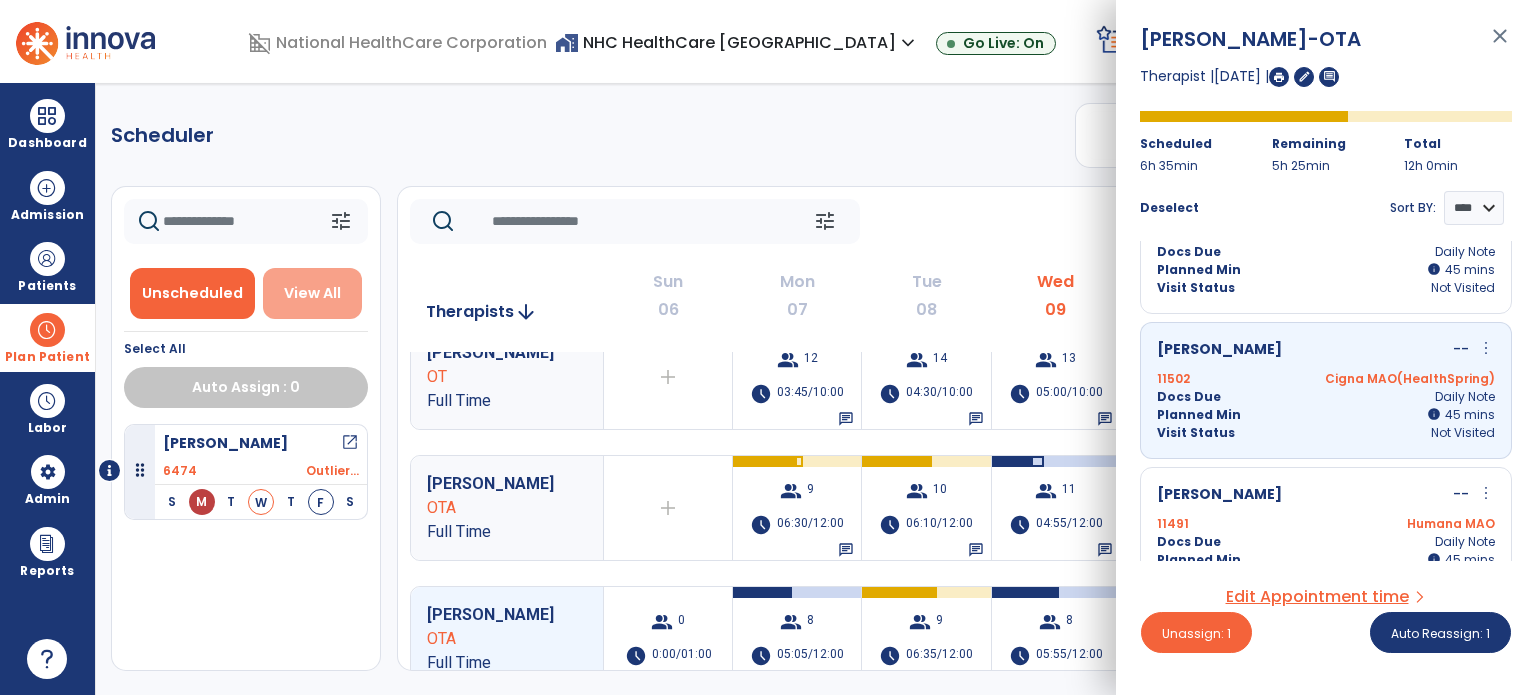 click on "View All" at bounding box center [313, 293] 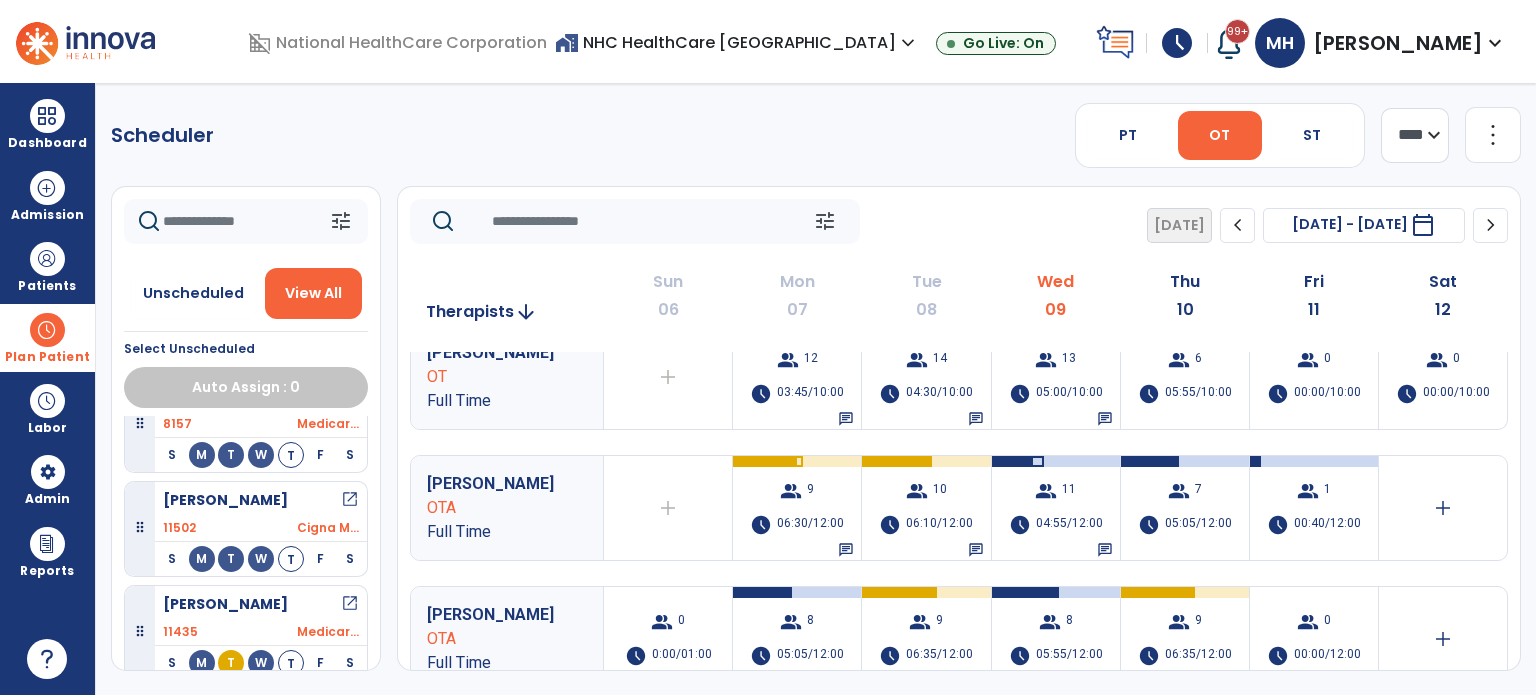 scroll, scrollTop: 1214, scrollLeft: 0, axis: vertical 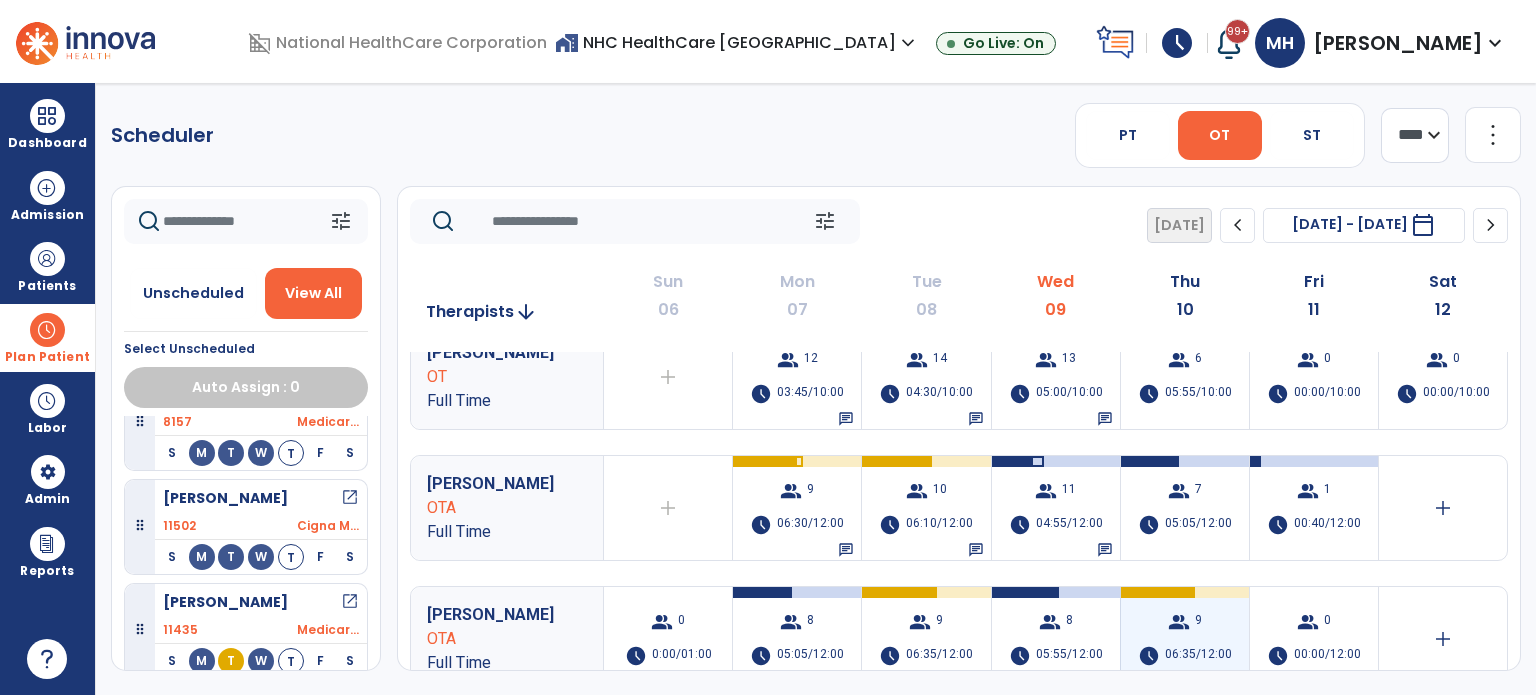 click on "group  9  schedule  06:35/12:00" at bounding box center [1185, 639] 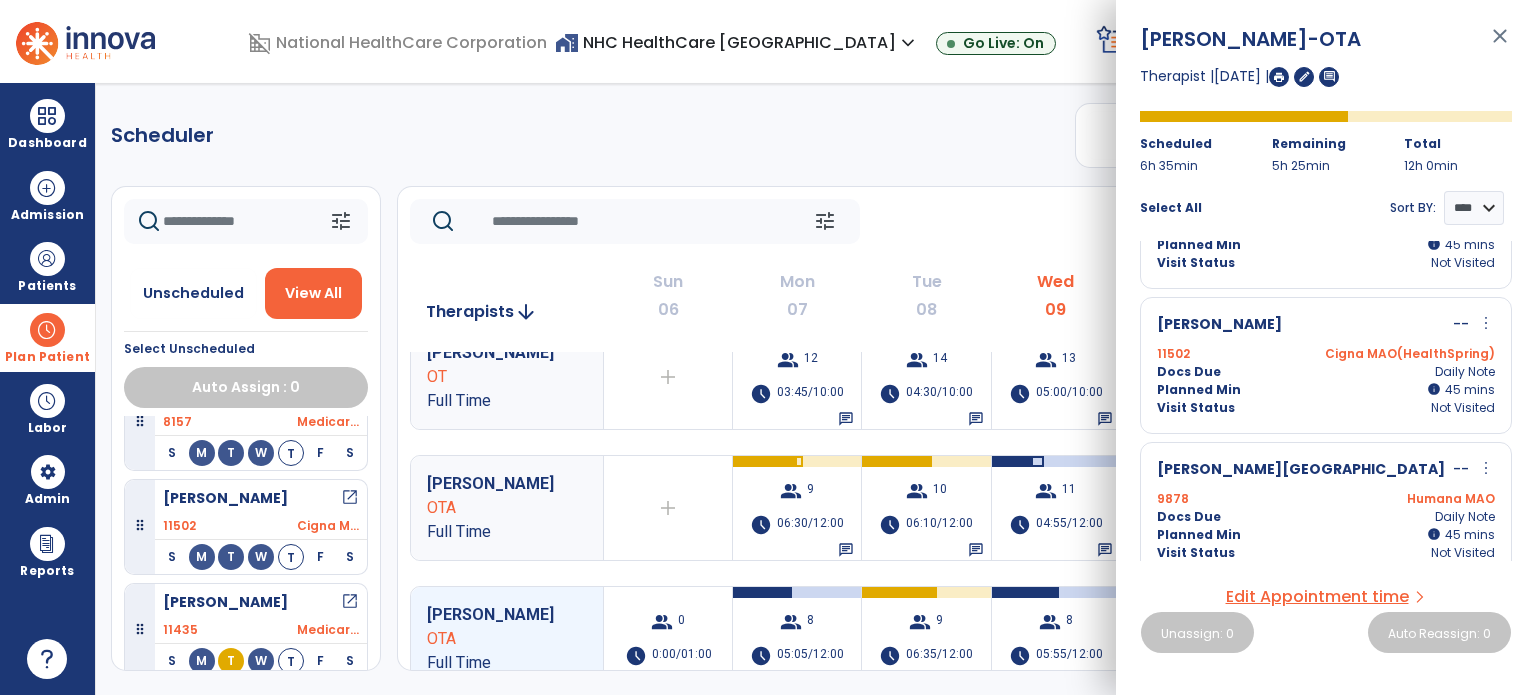 scroll, scrollTop: 532, scrollLeft: 0, axis: vertical 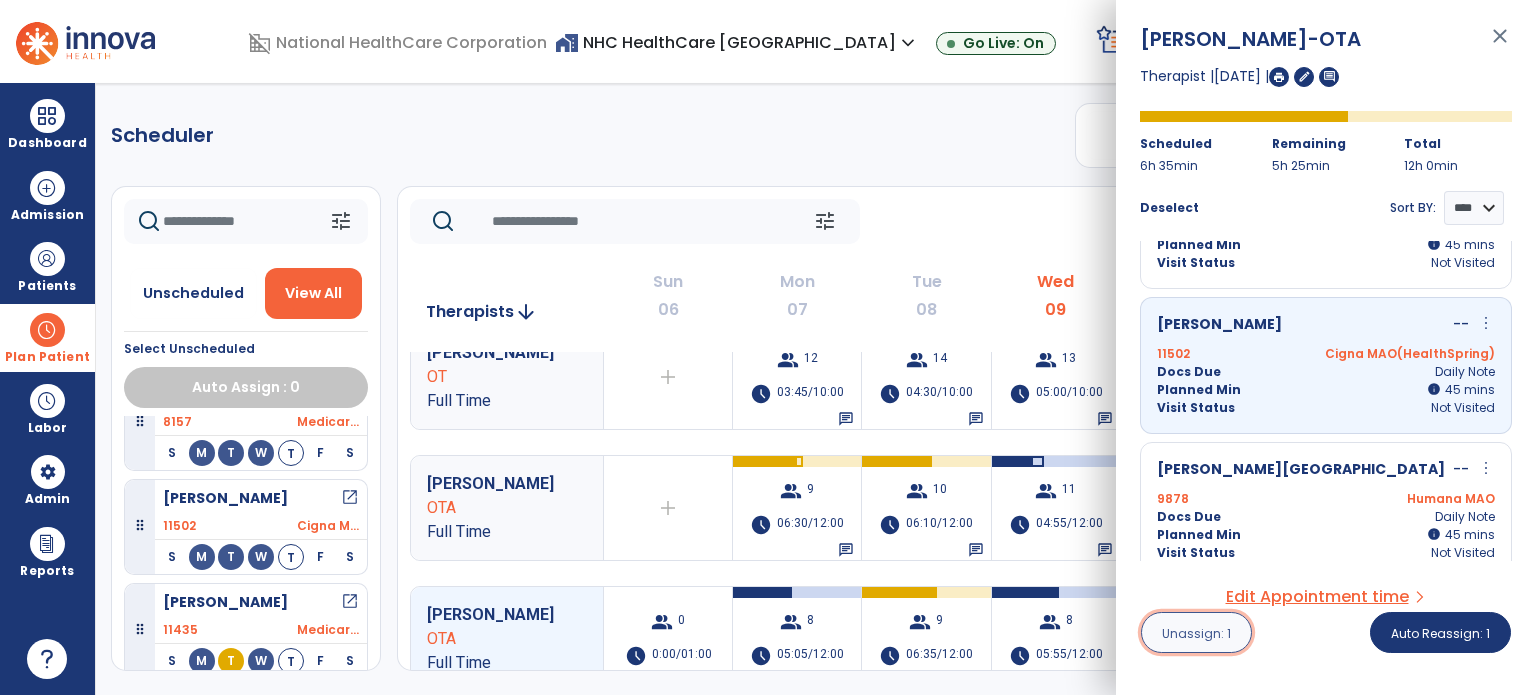 click on "Unassign: 1" at bounding box center (1196, 633) 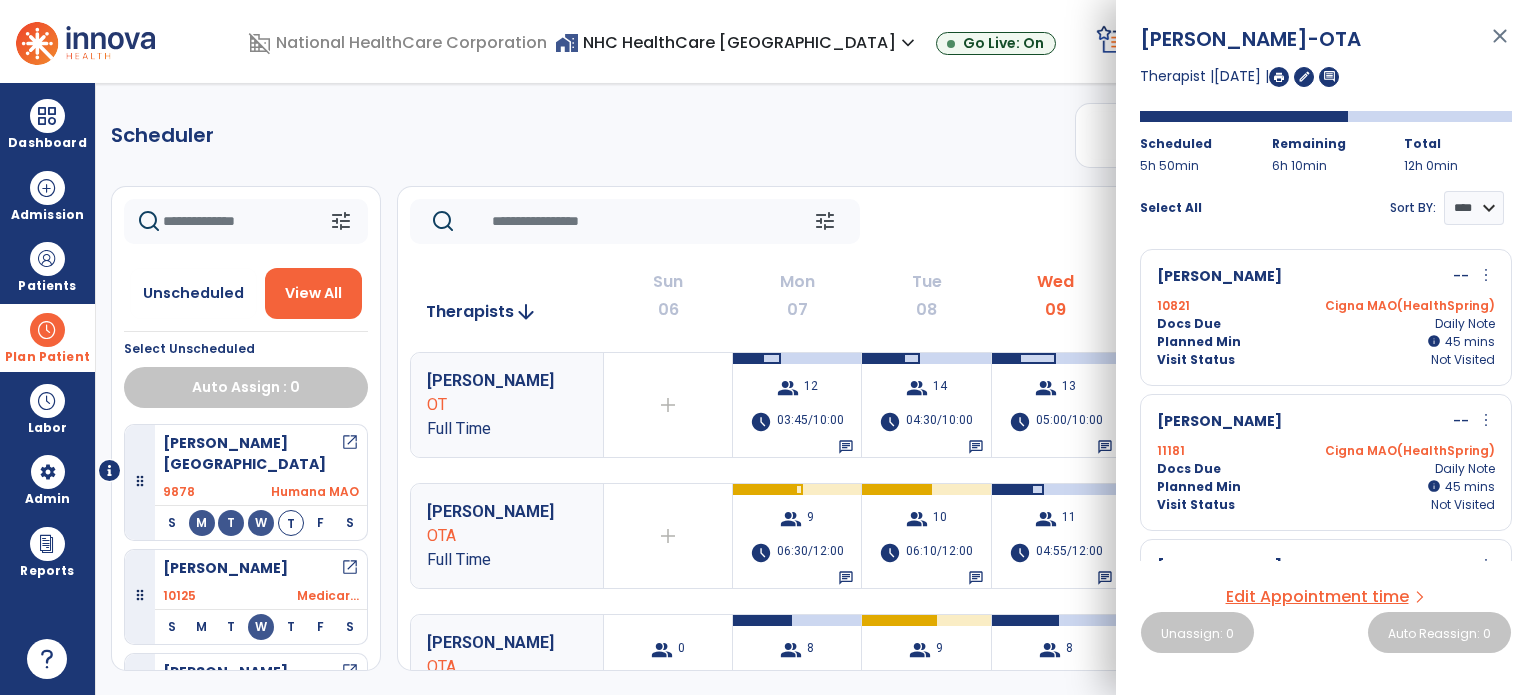 click on "tune   [DATE]  chevron_left [DATE] - [DATE]  ********  calendar_today  chevron_right" 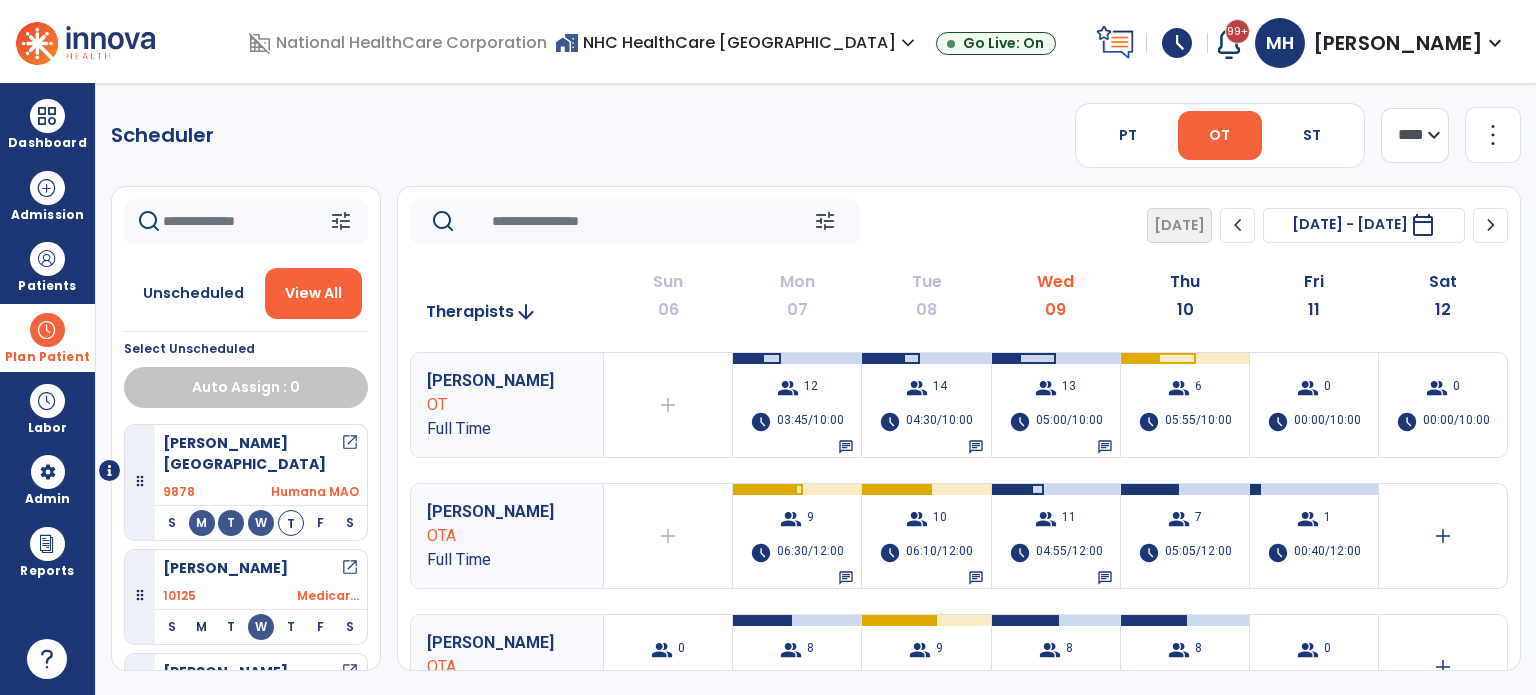 click at bounding box center [47, 330] 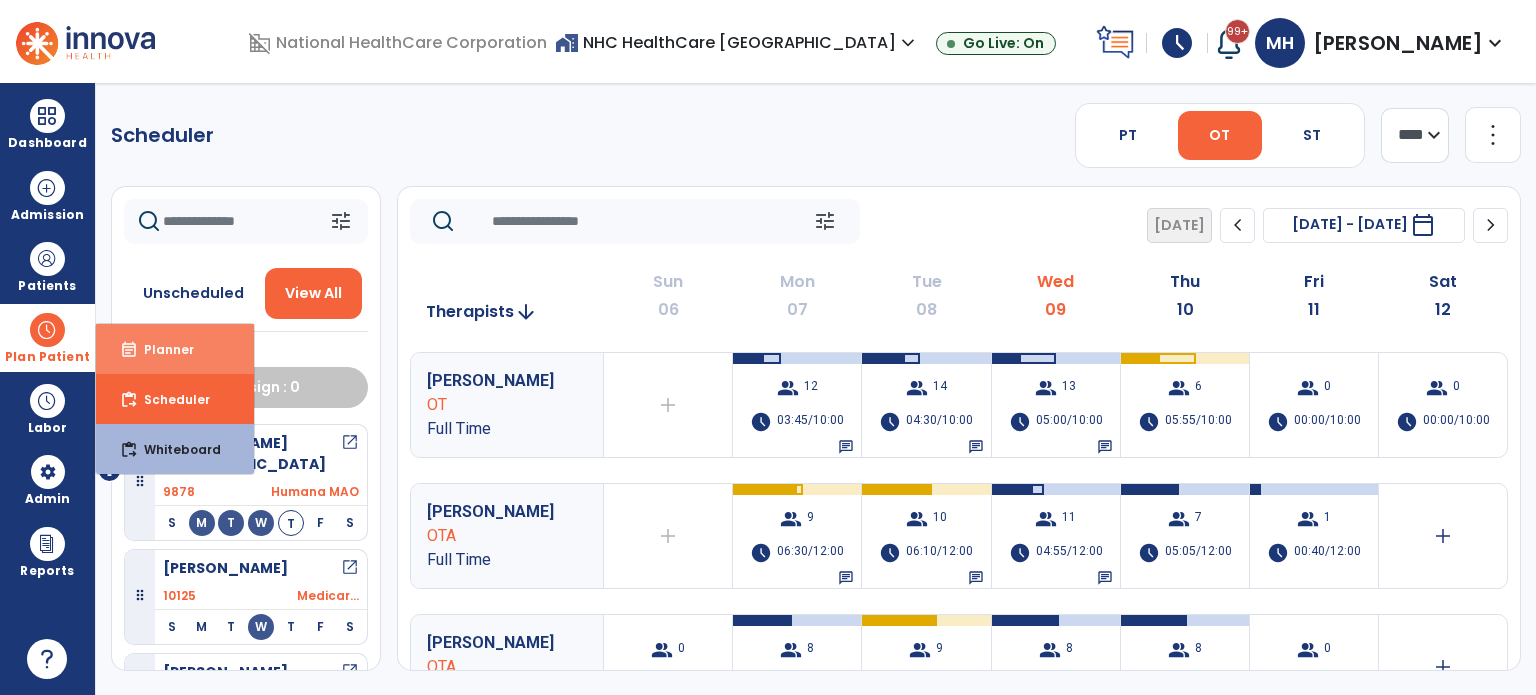 click on "event_note  Planner" at bounding box center [175, 349] 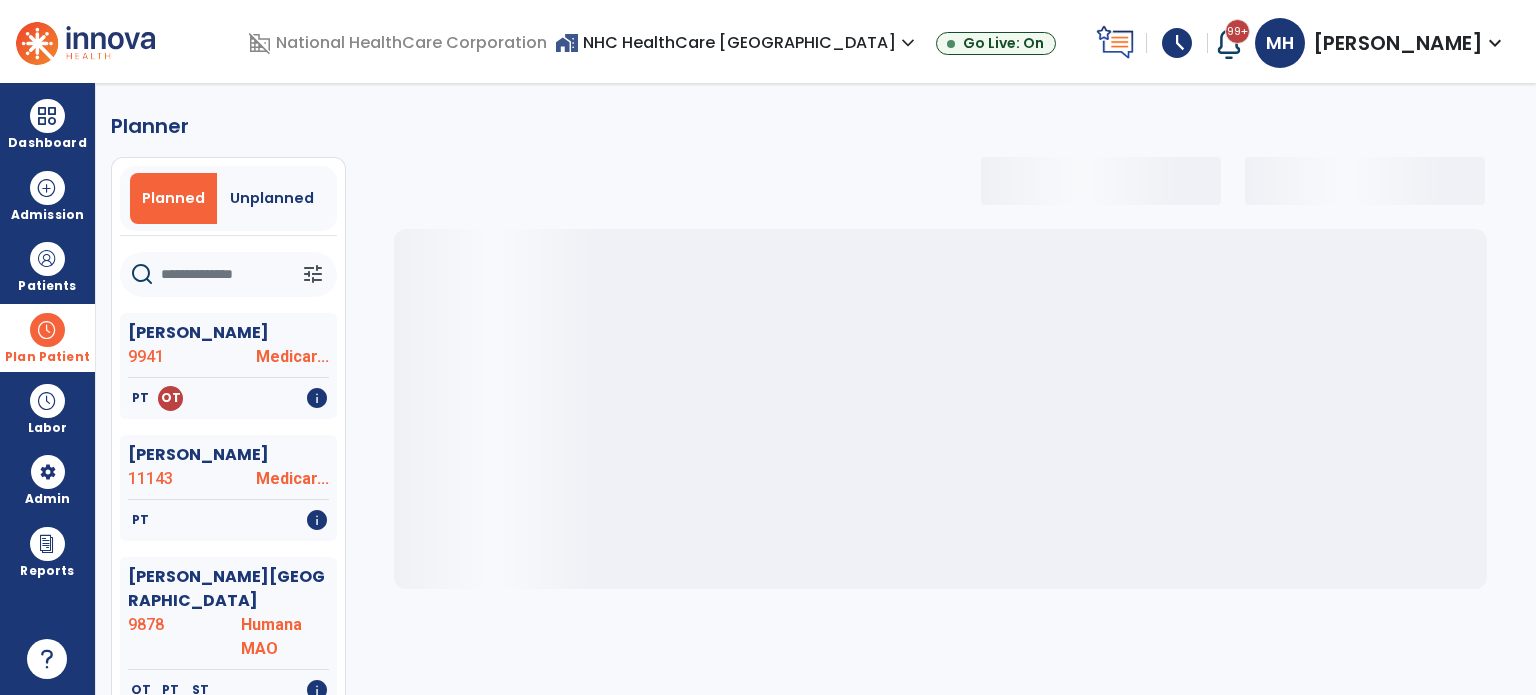 select on "***" 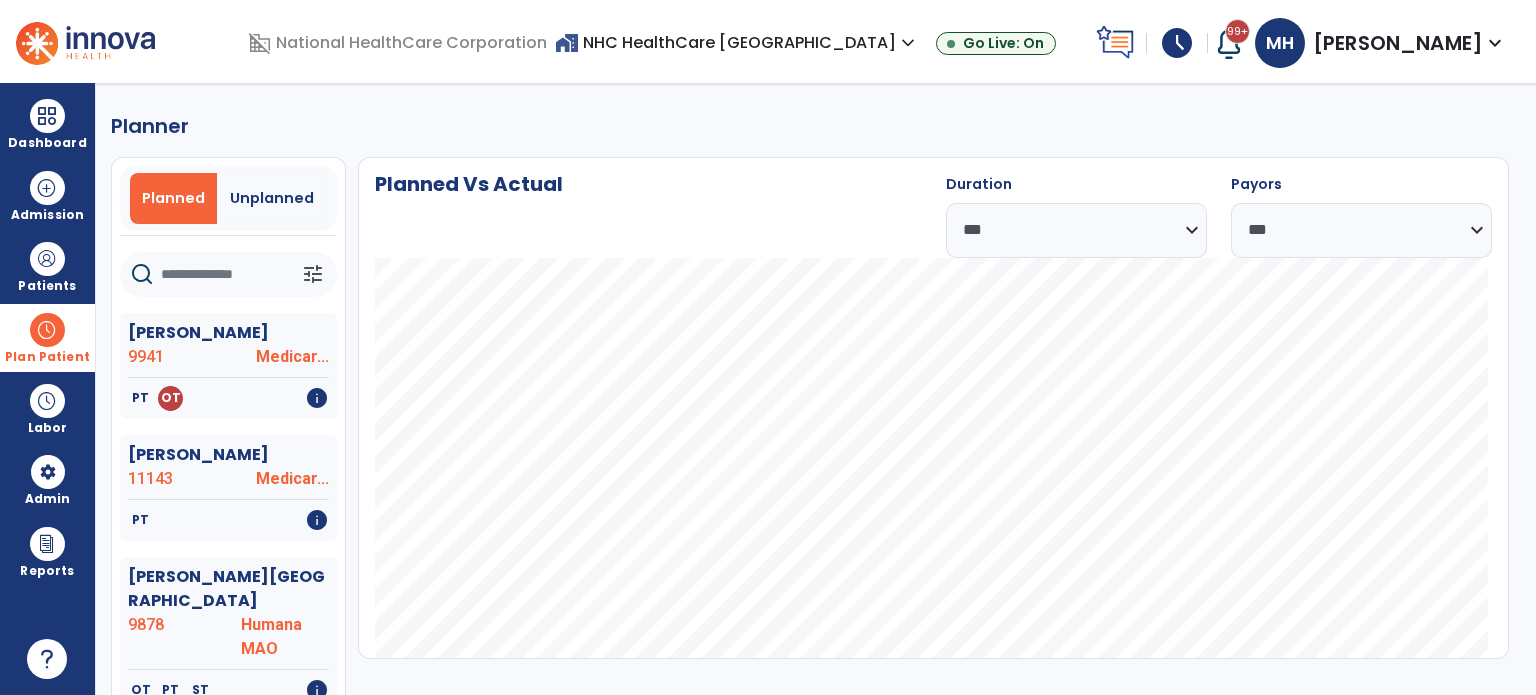 click 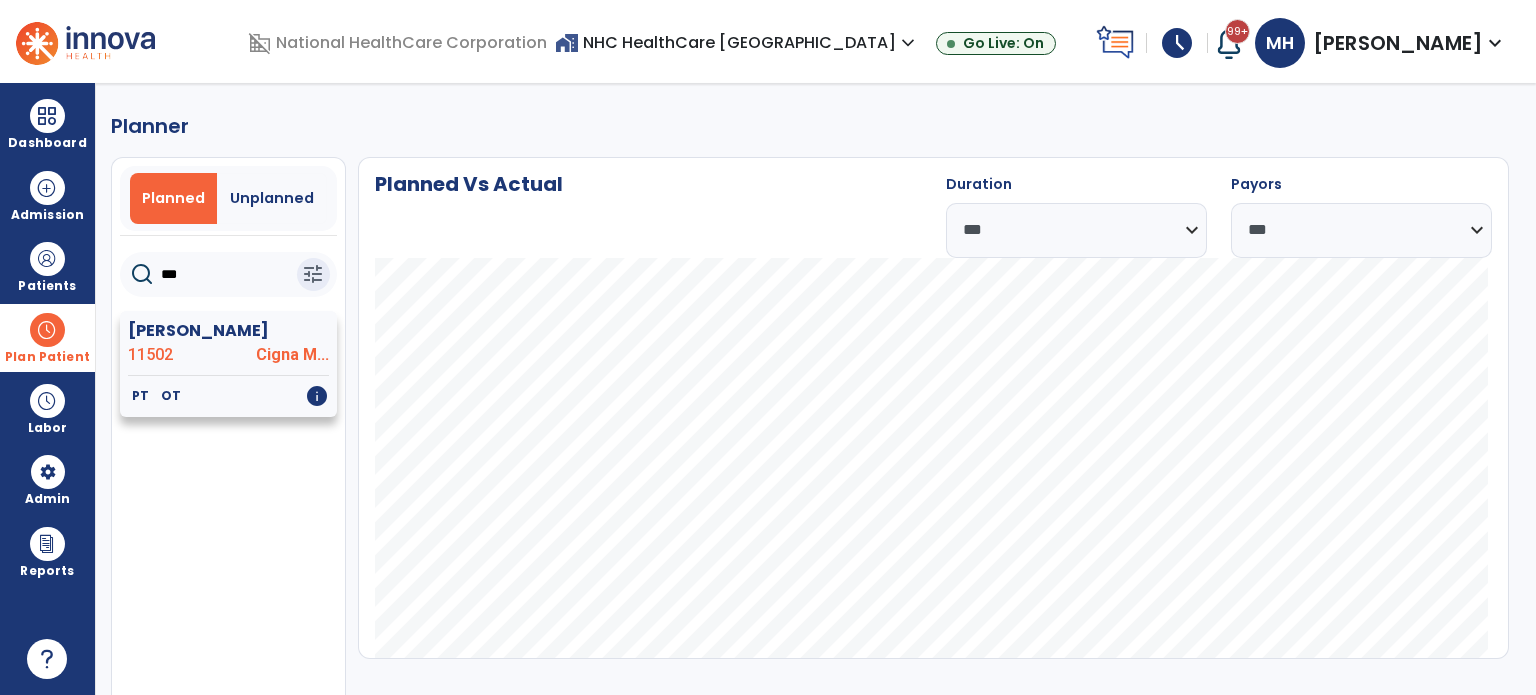 type on "***" 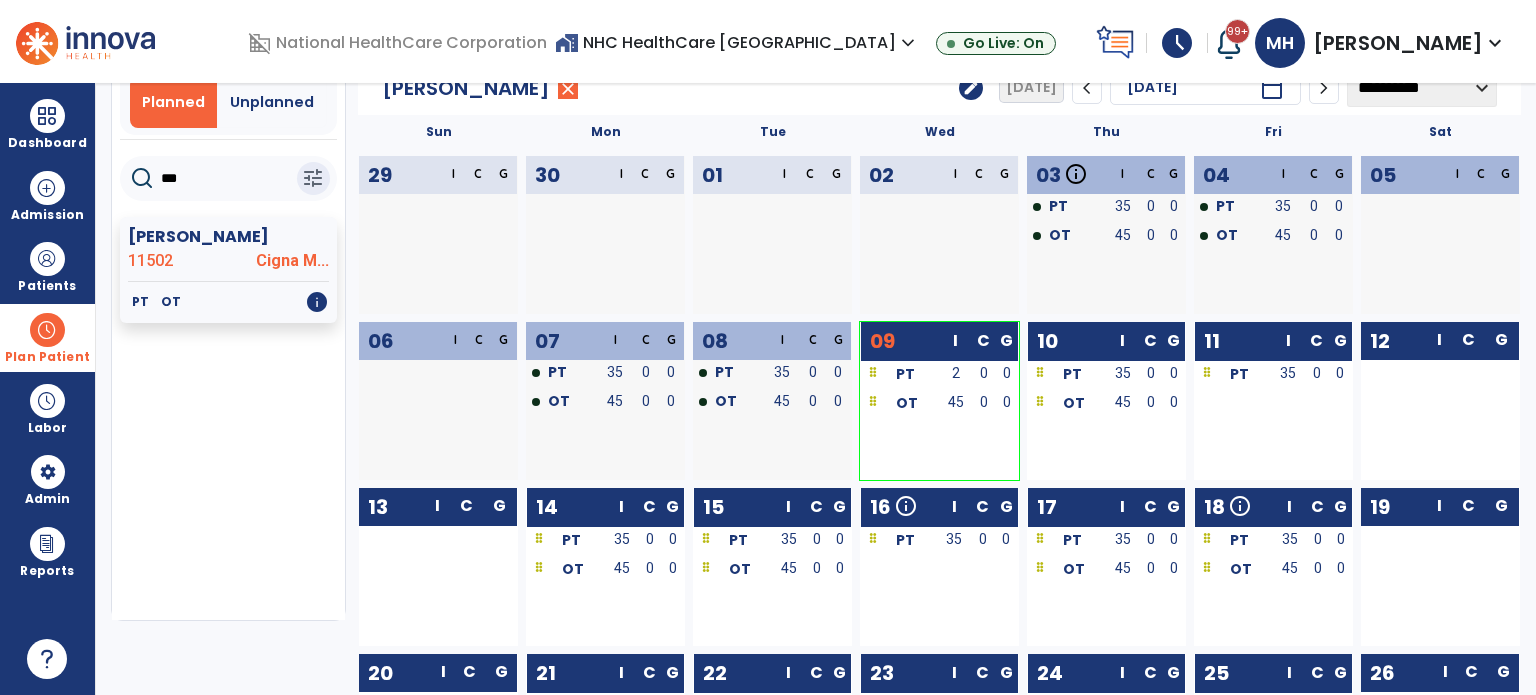 scroll, scrollTop: 96, scrollLeft: 0, axis: vertical 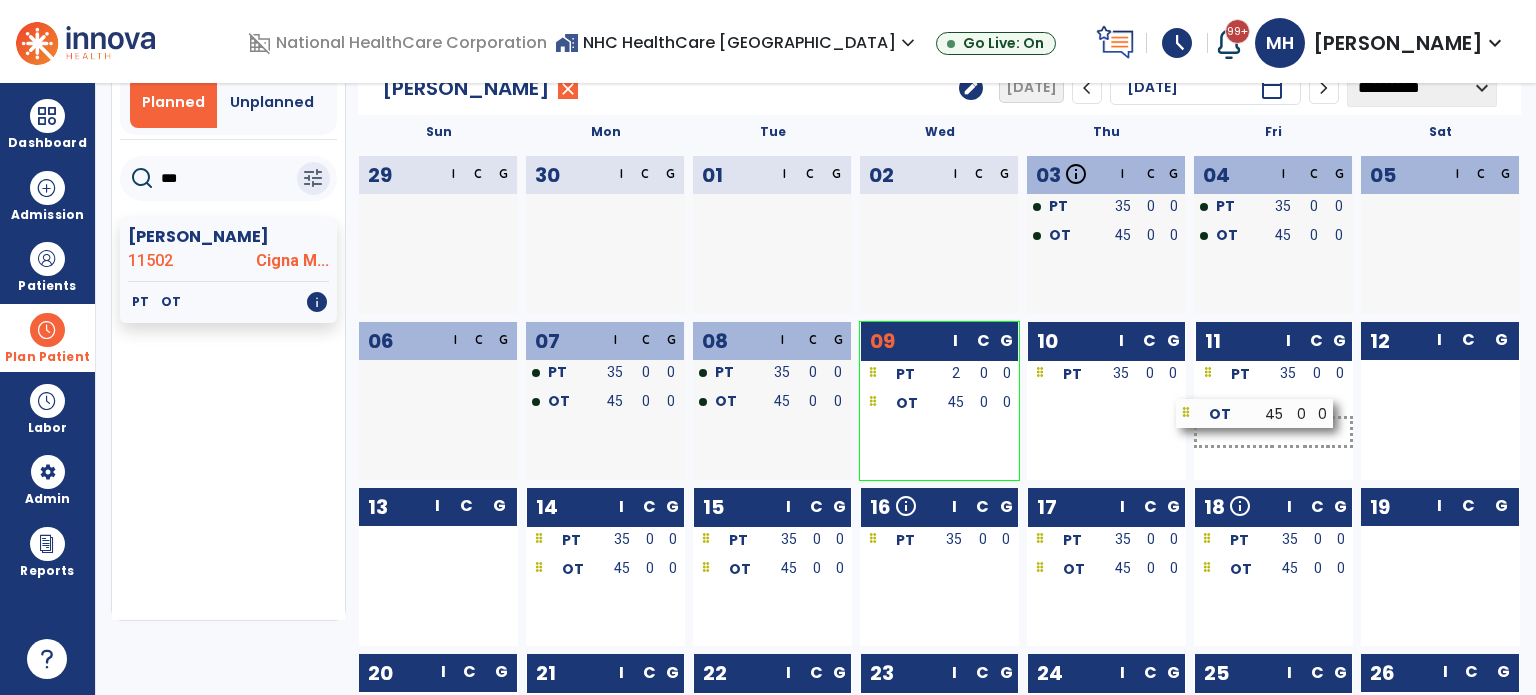 drag, startPoint x: 1079, startPoint y: 407, endPoint x: 1244, endPoint y: 416, distance: 165.24527 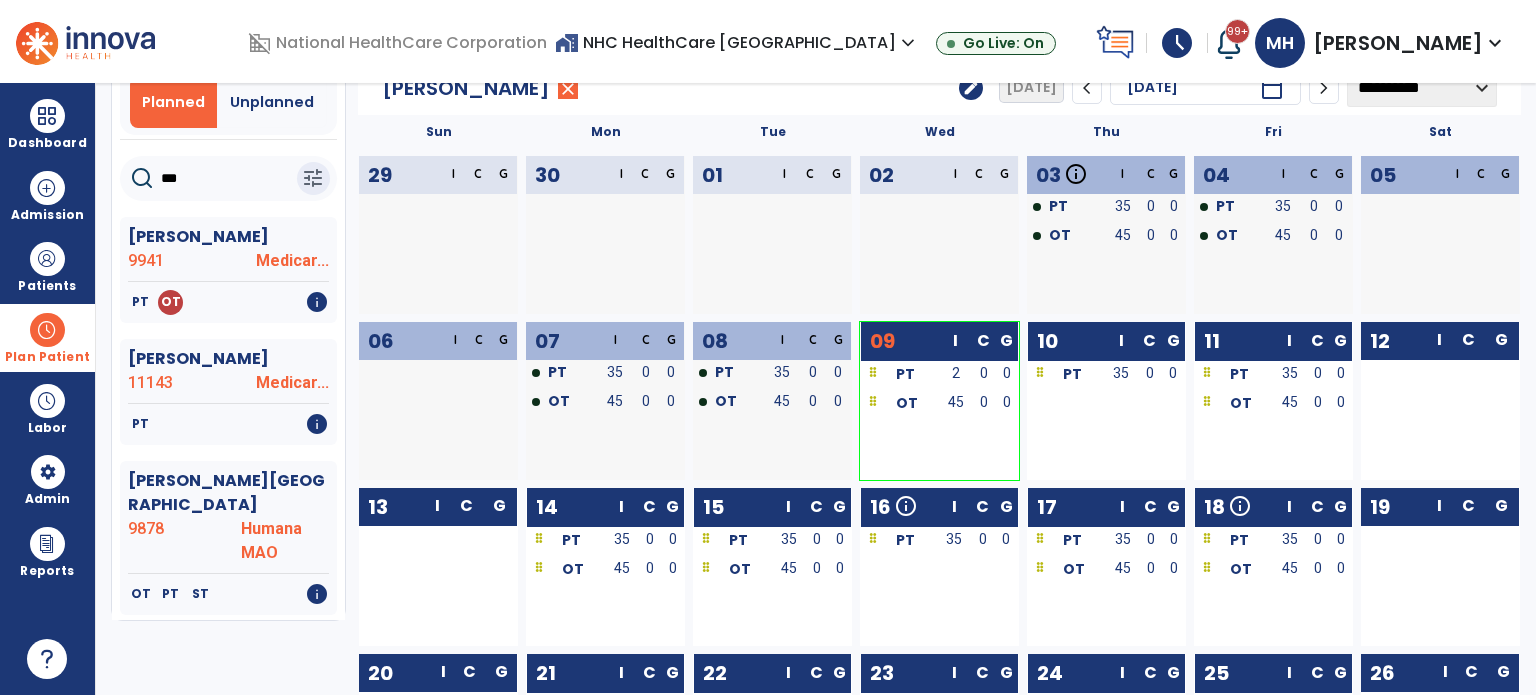 click on "Plan Patient" at bounding box center (47, 337) 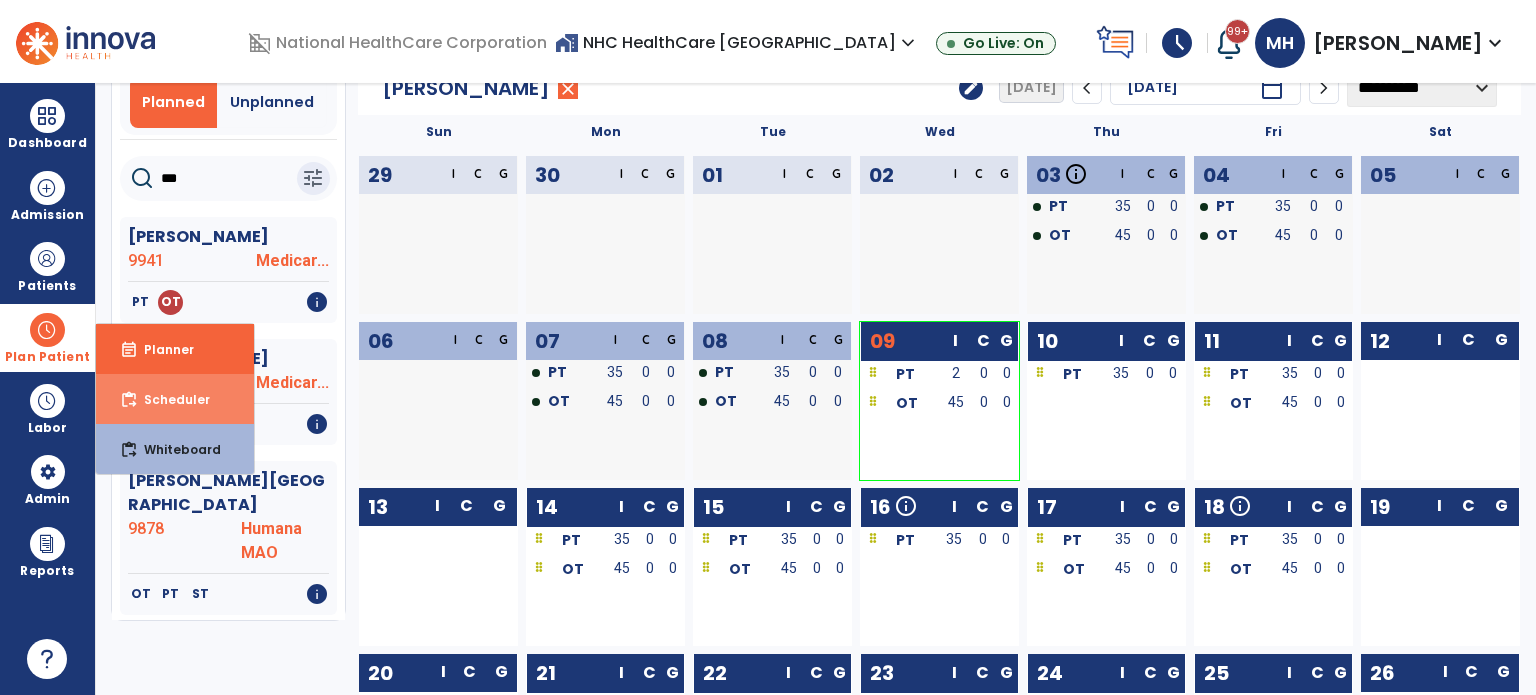 click on "Scheduler" at bounding box center [169, 399] 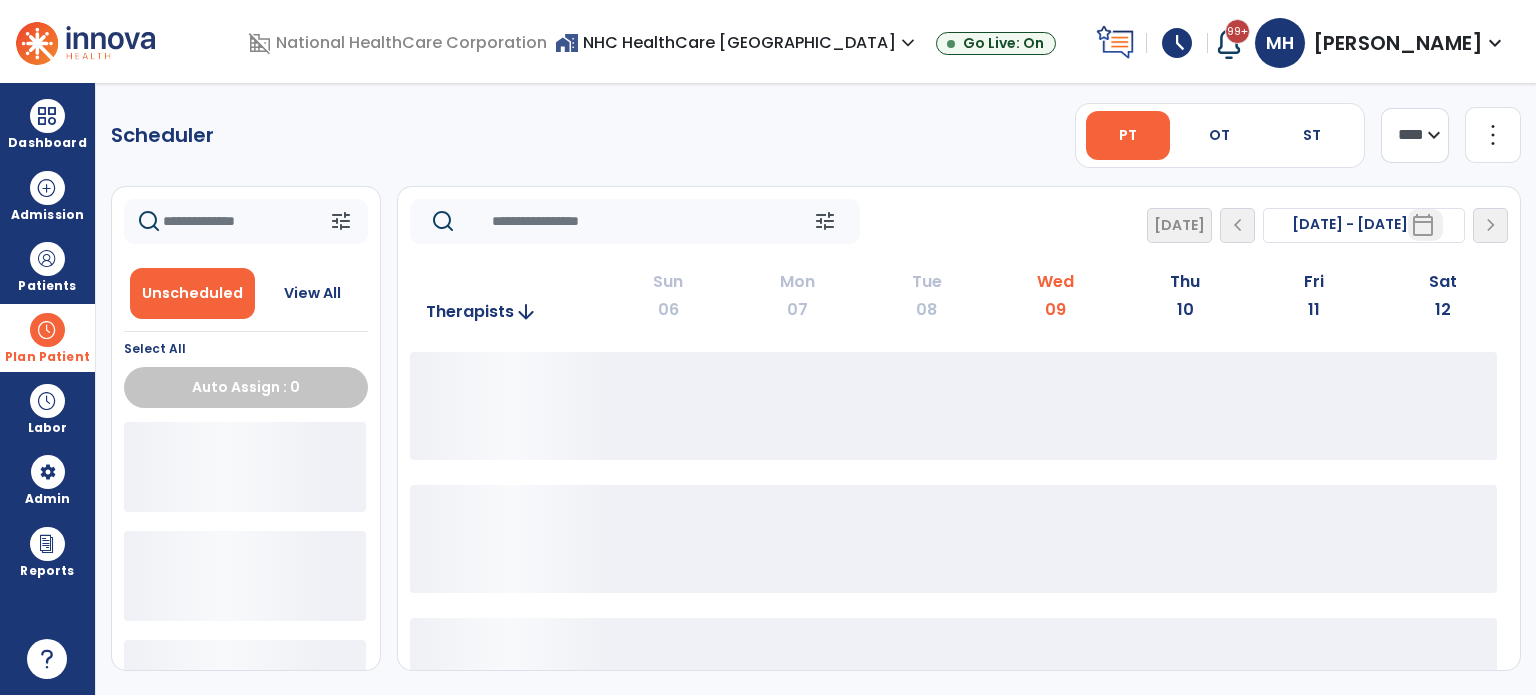 scroll, scrollTop: 0, scrollLeft: 0, axis: both 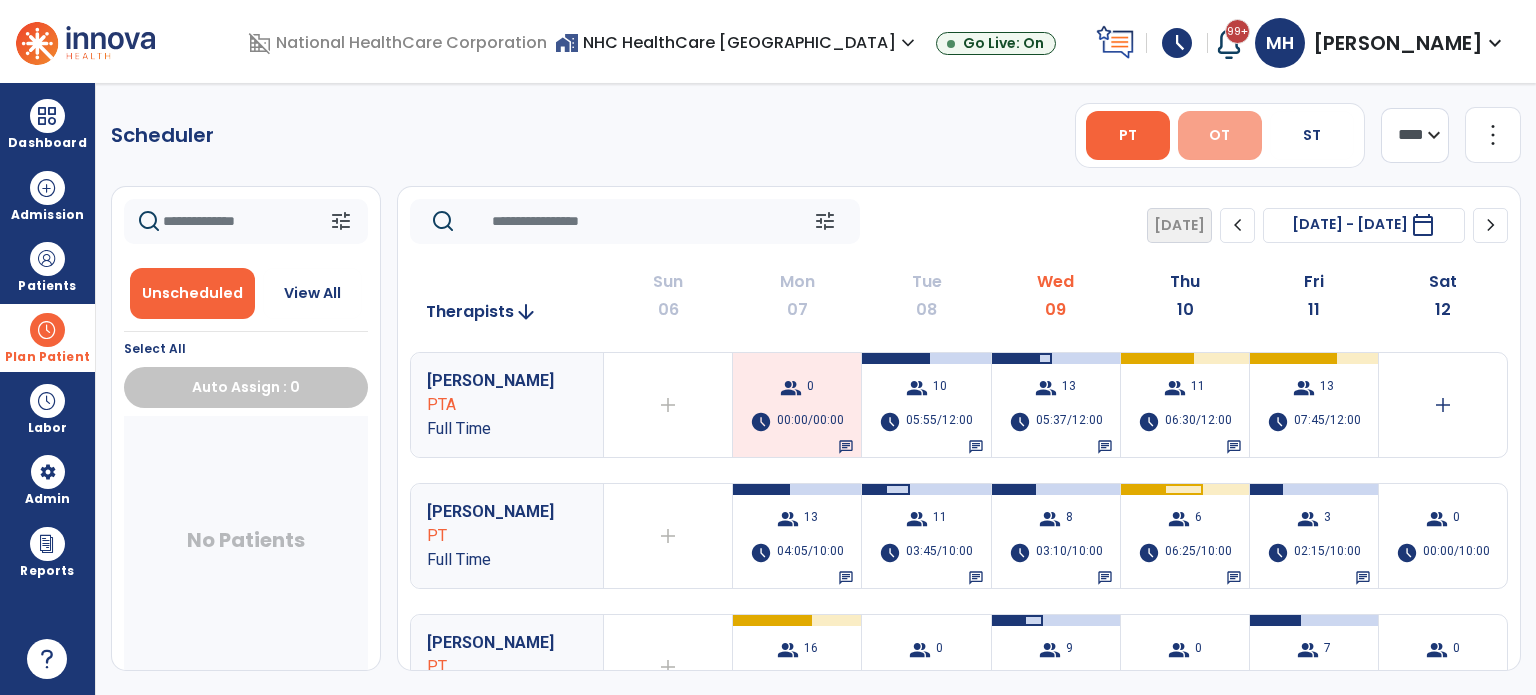 click on "OT" at bounding box center (1219, 135) 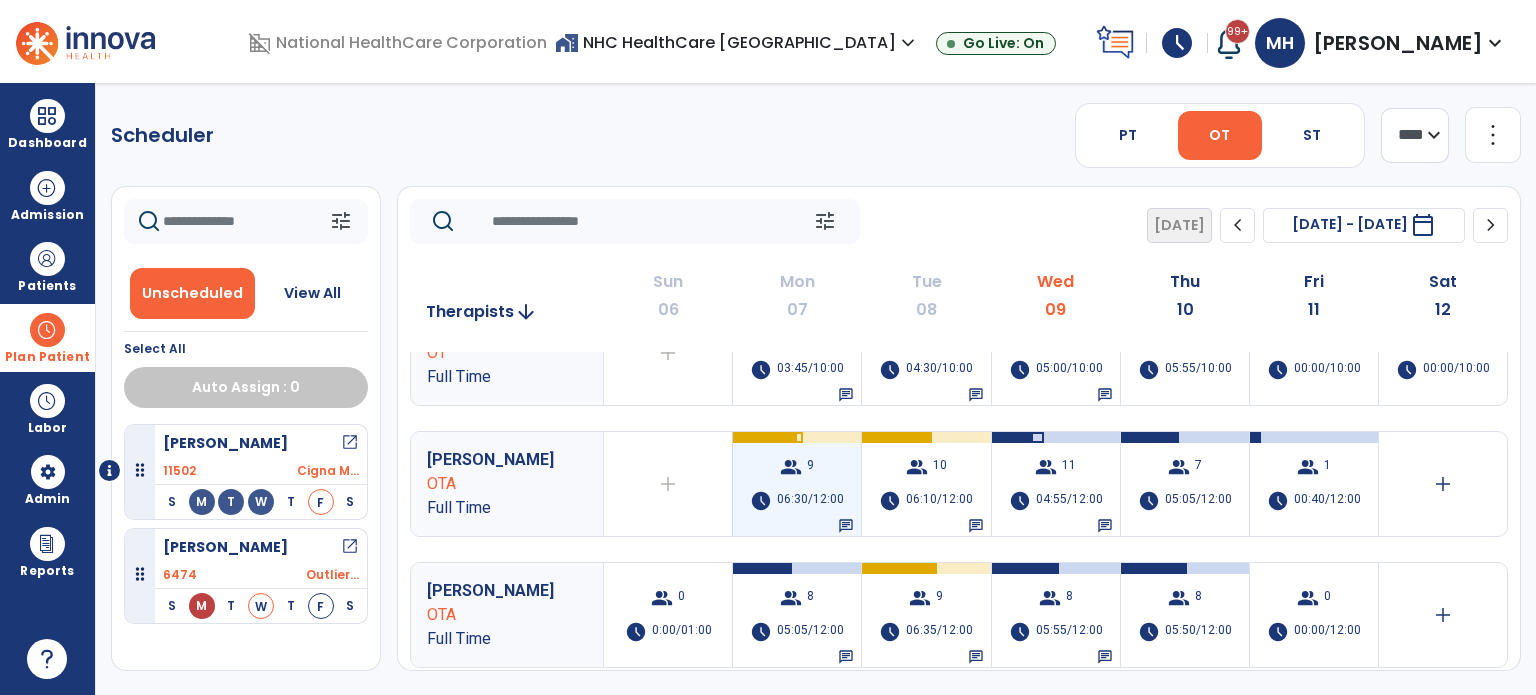 scroll, scrollTop: 52, scrollLeft: 0, axis: vertical 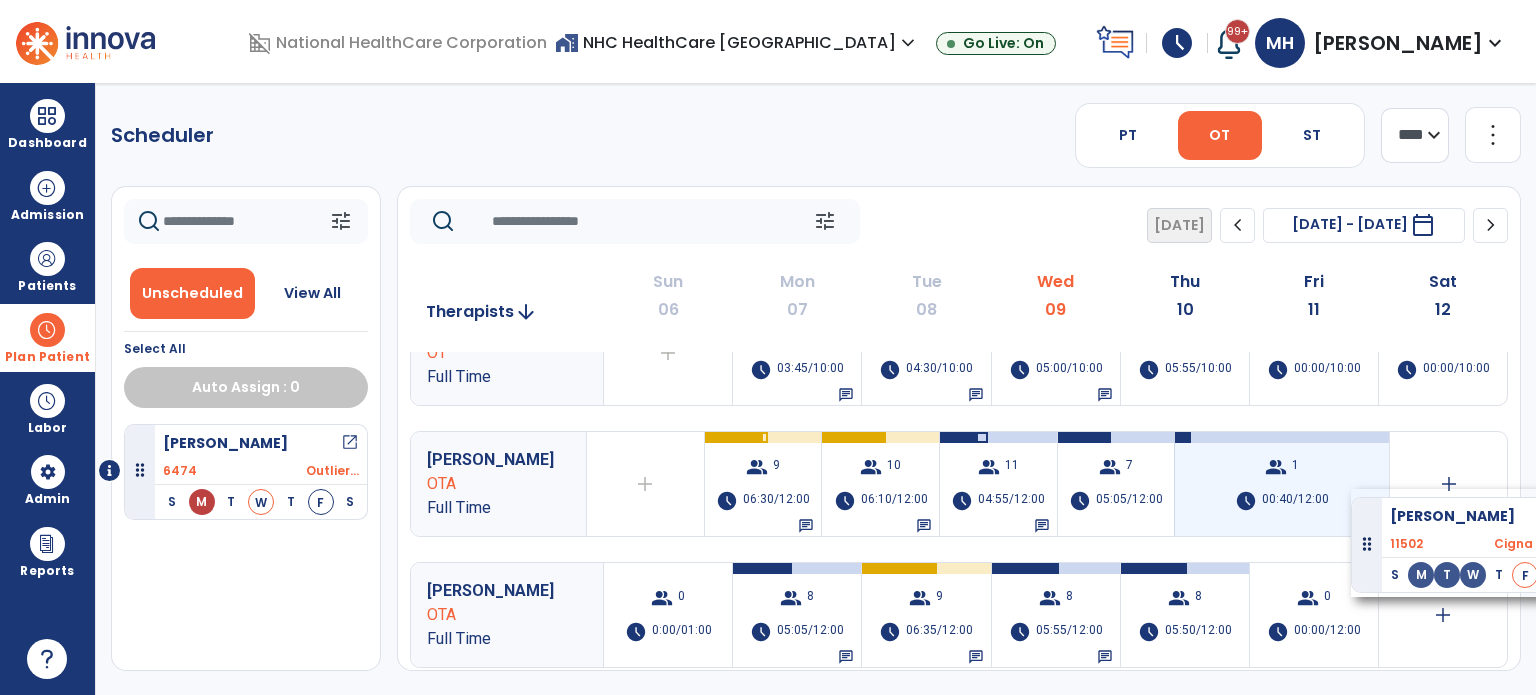 drag, startPoint x: 144, startPoint y: 466, endPoint x: 1351, endPoint y: 489, distance: 1207.2191 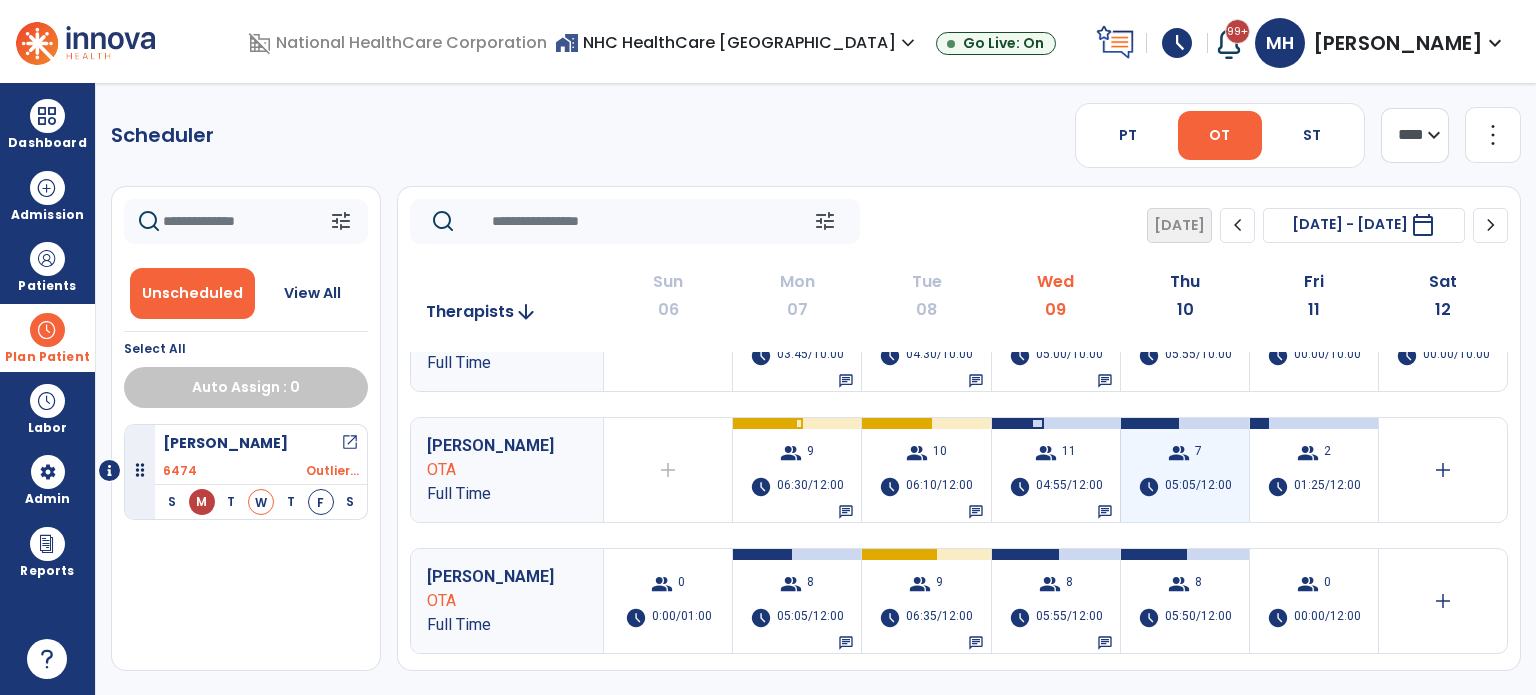 scroll, scrollTop: 0, scrollLeft: 0, axis: both 